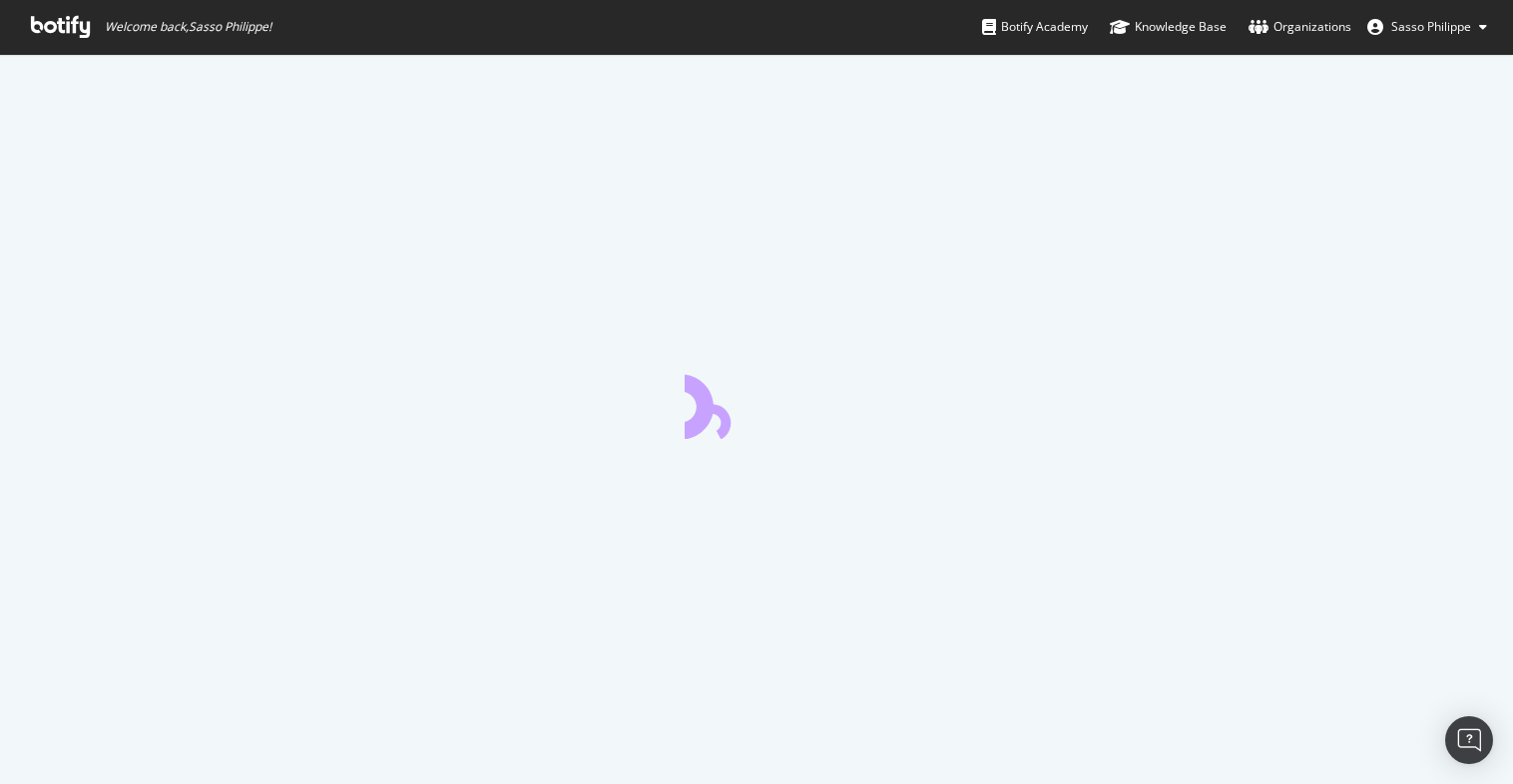 scroll, scrollTop: 0, scrollLeft: 0, axis: both 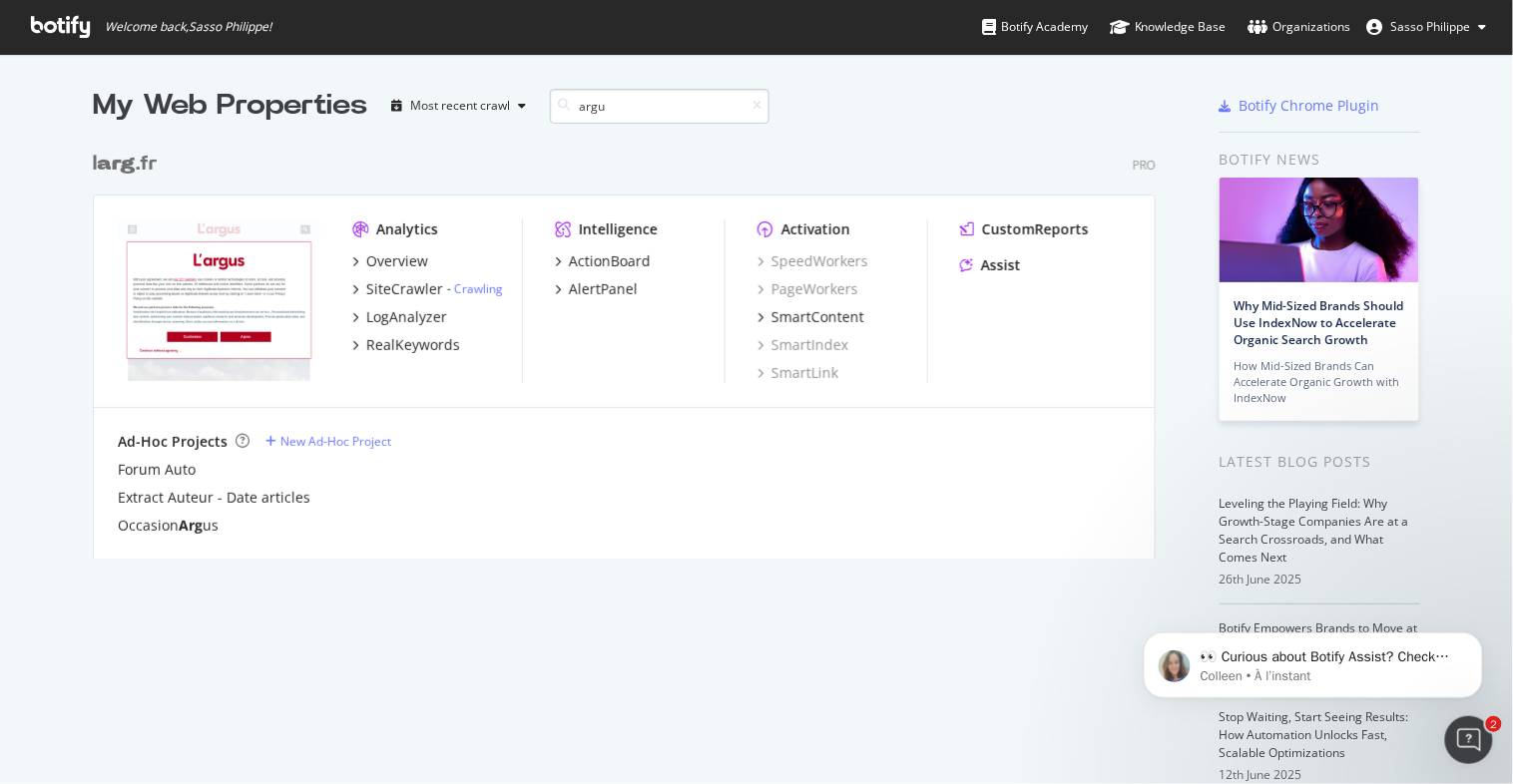 type on "argus" 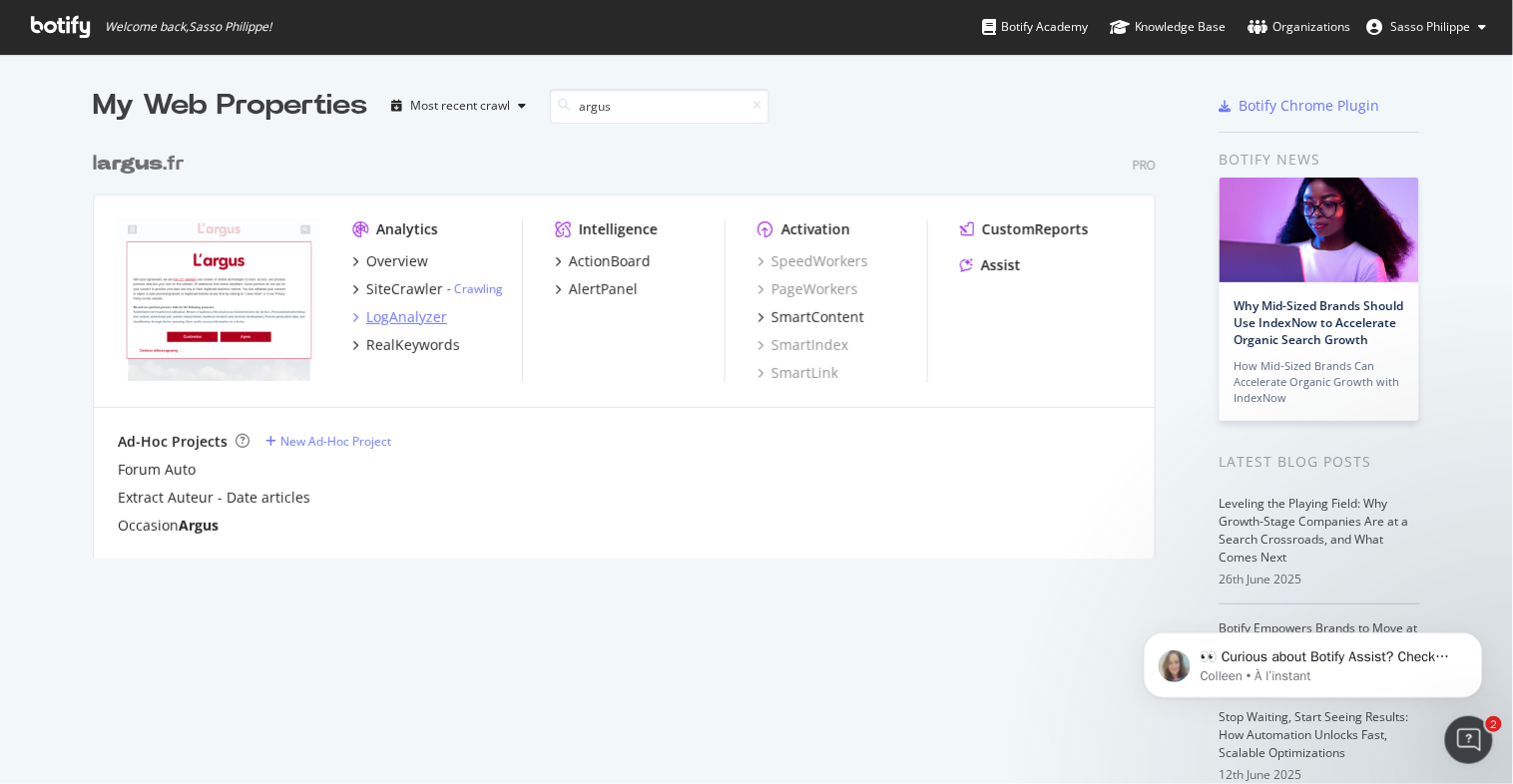 click on "LogAnalyzer" at bounding box center (406, 317) 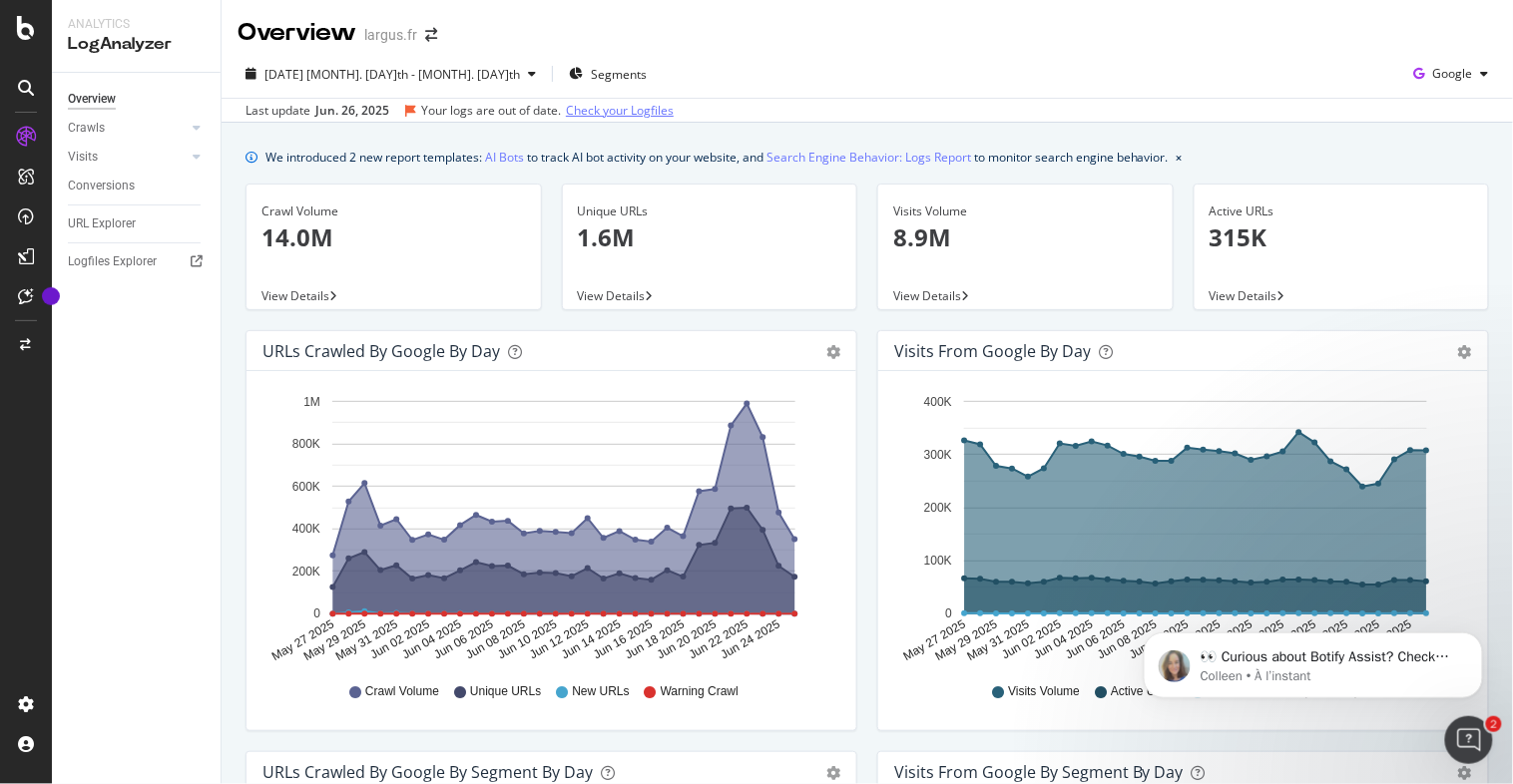 click on "Check your Logfiles" at bounding box center [620, 111] 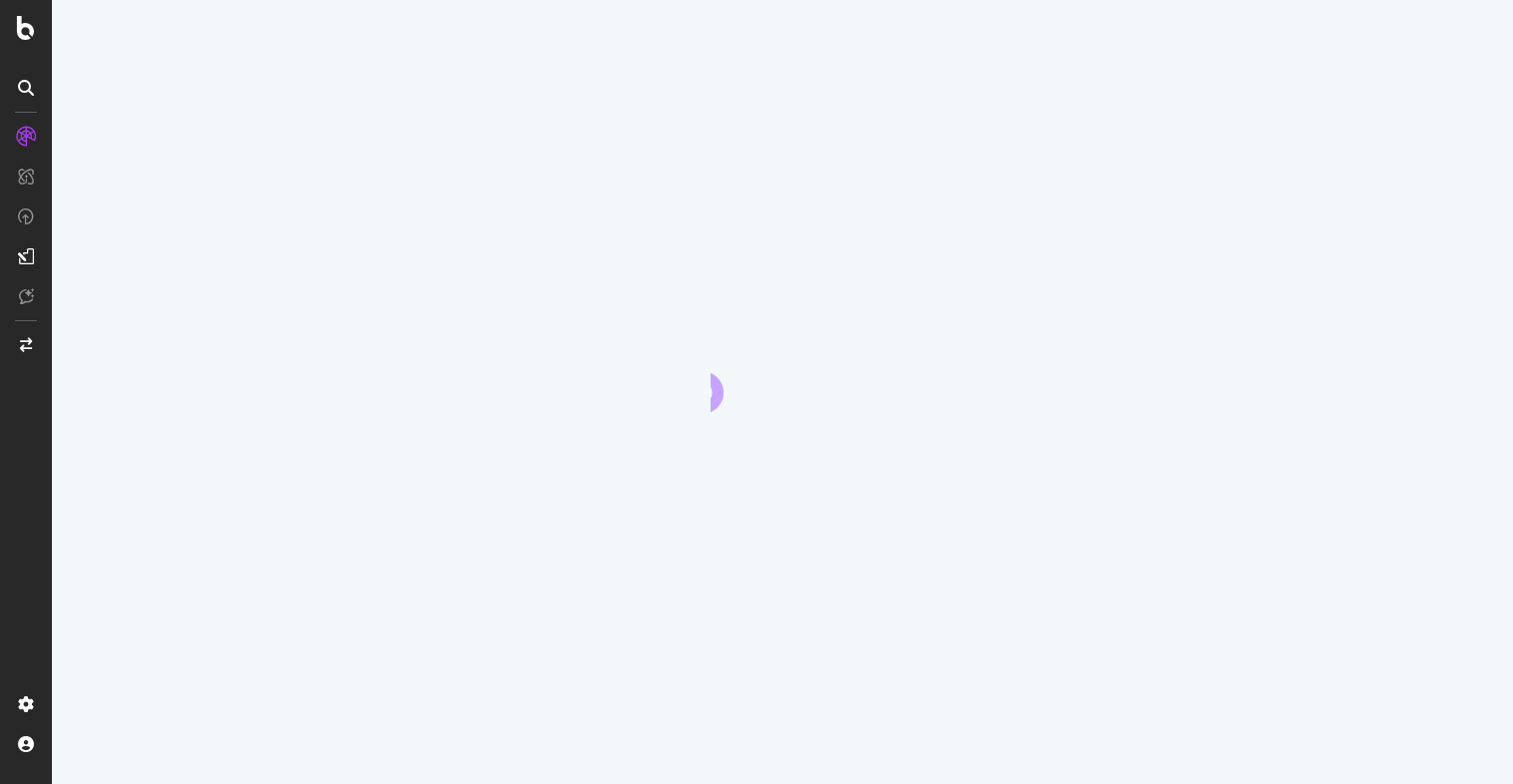 scroll, scrollTop: 0, scrollLeft: 0, axis: both 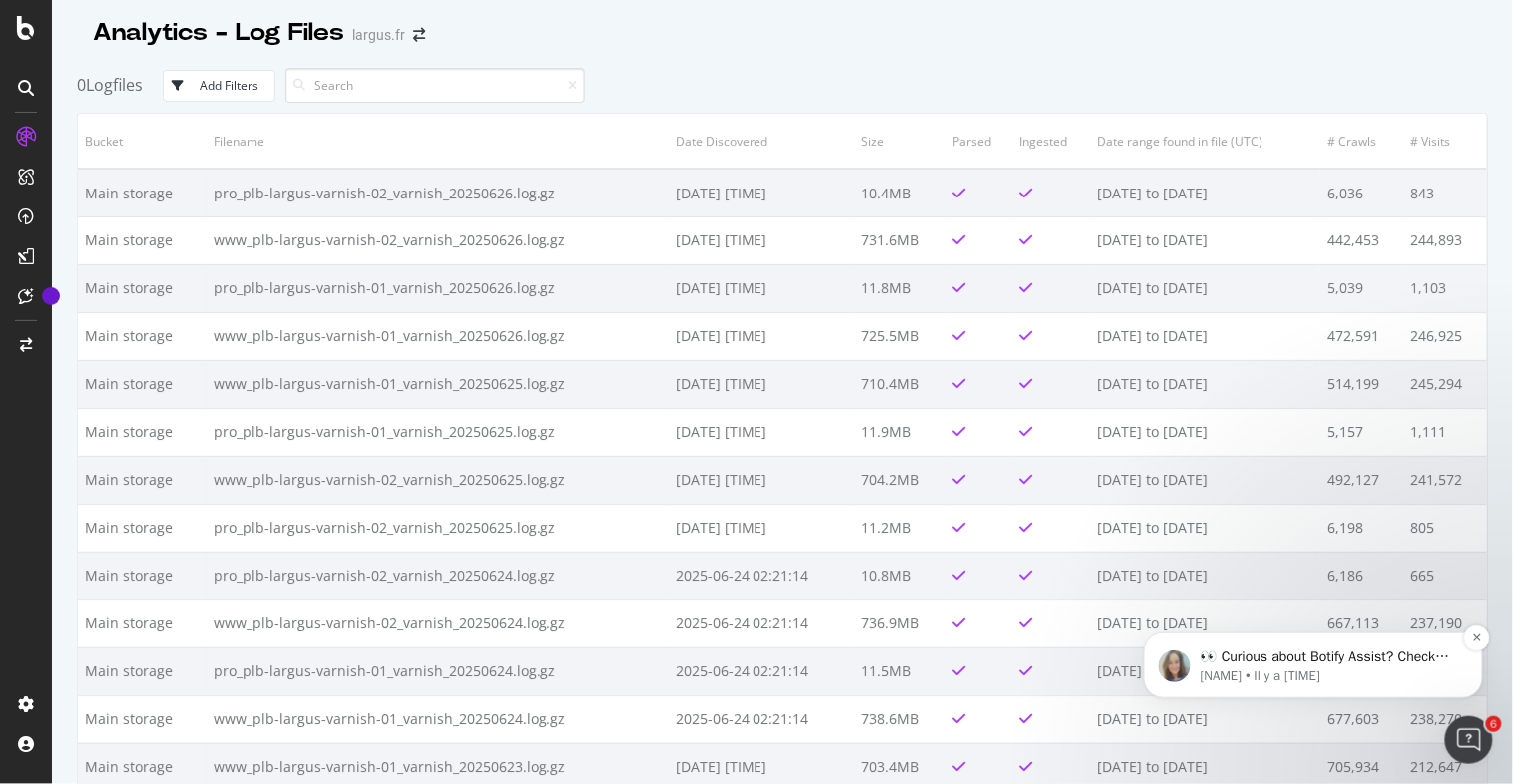 click on "👀 Curious about Botify Assist? Check out these use cases to explore what Assist can do!" at bounding box center [1328, 656] 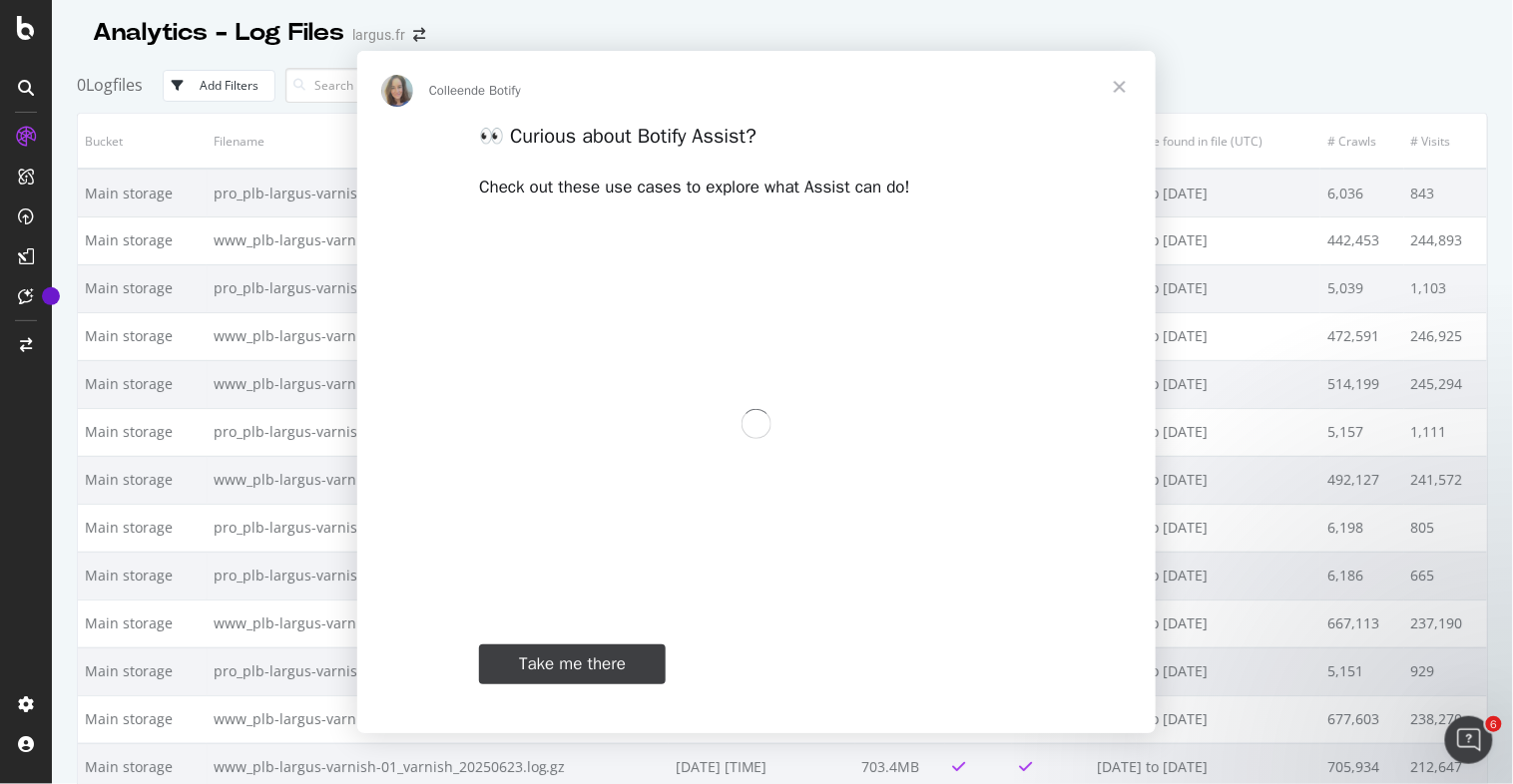 scroll, scrollTop: 0, scrollLeft: 0, axis: both 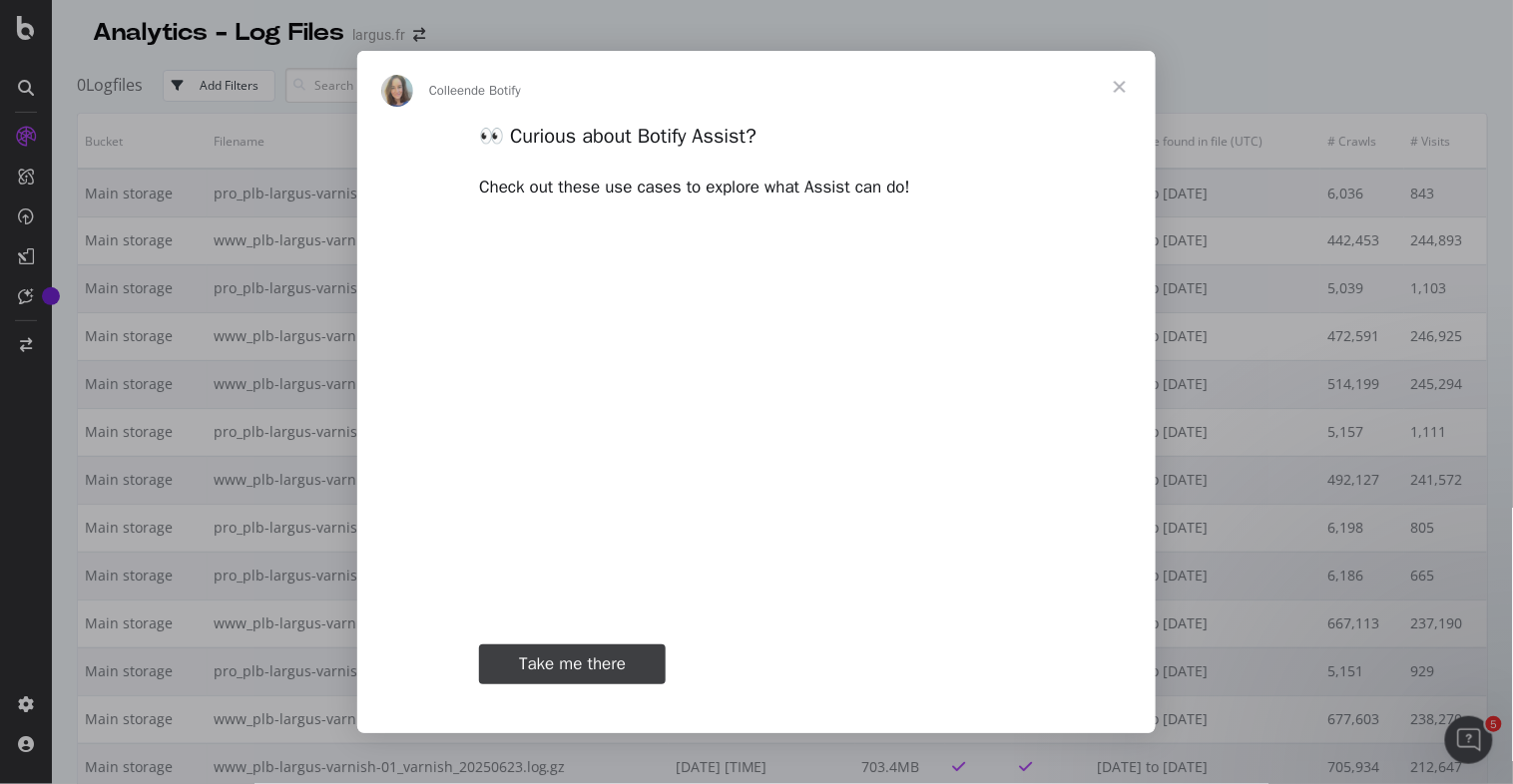 type on "127268" 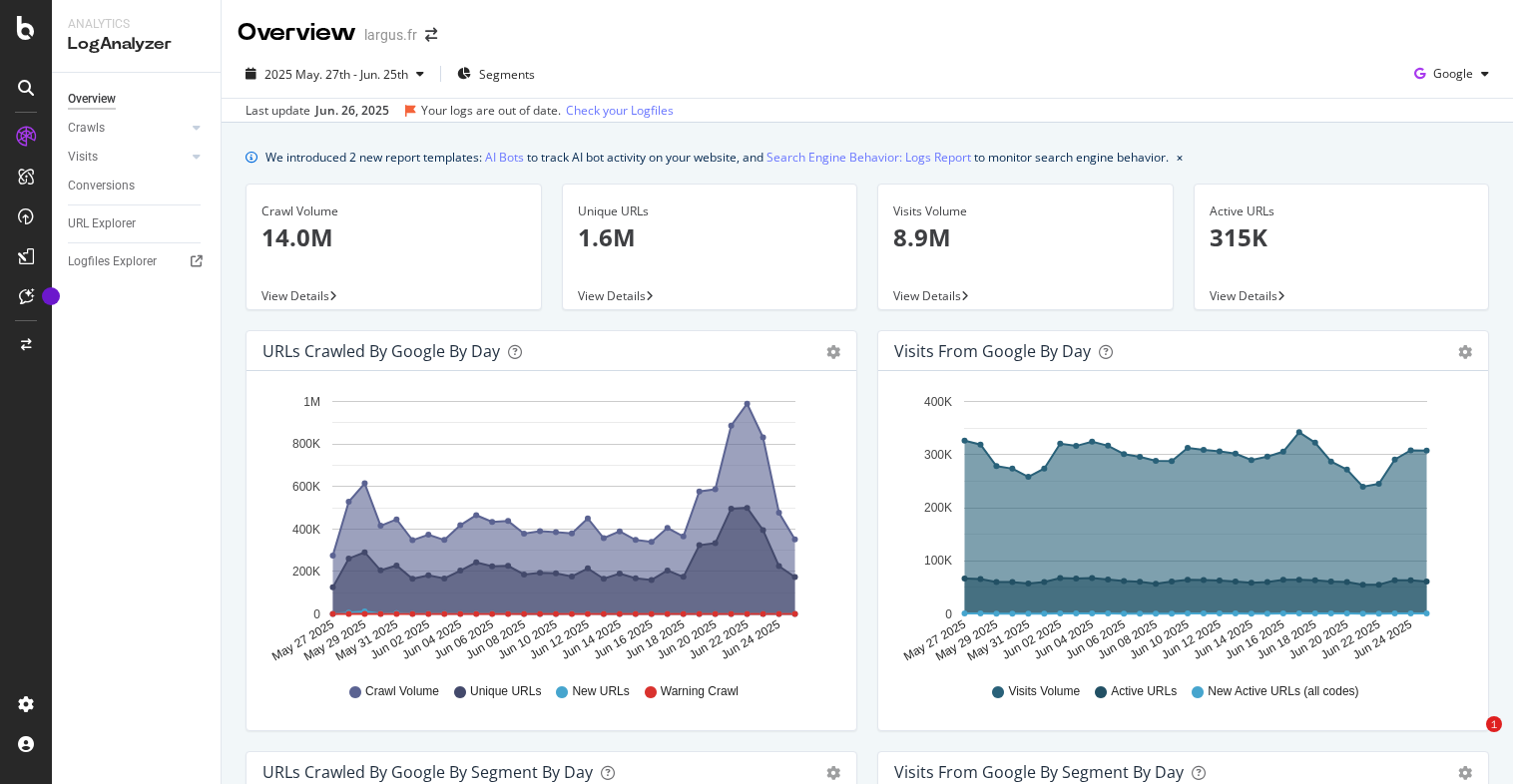 scroll, scrollTop: 0, scrollLeft: 0, axis: both 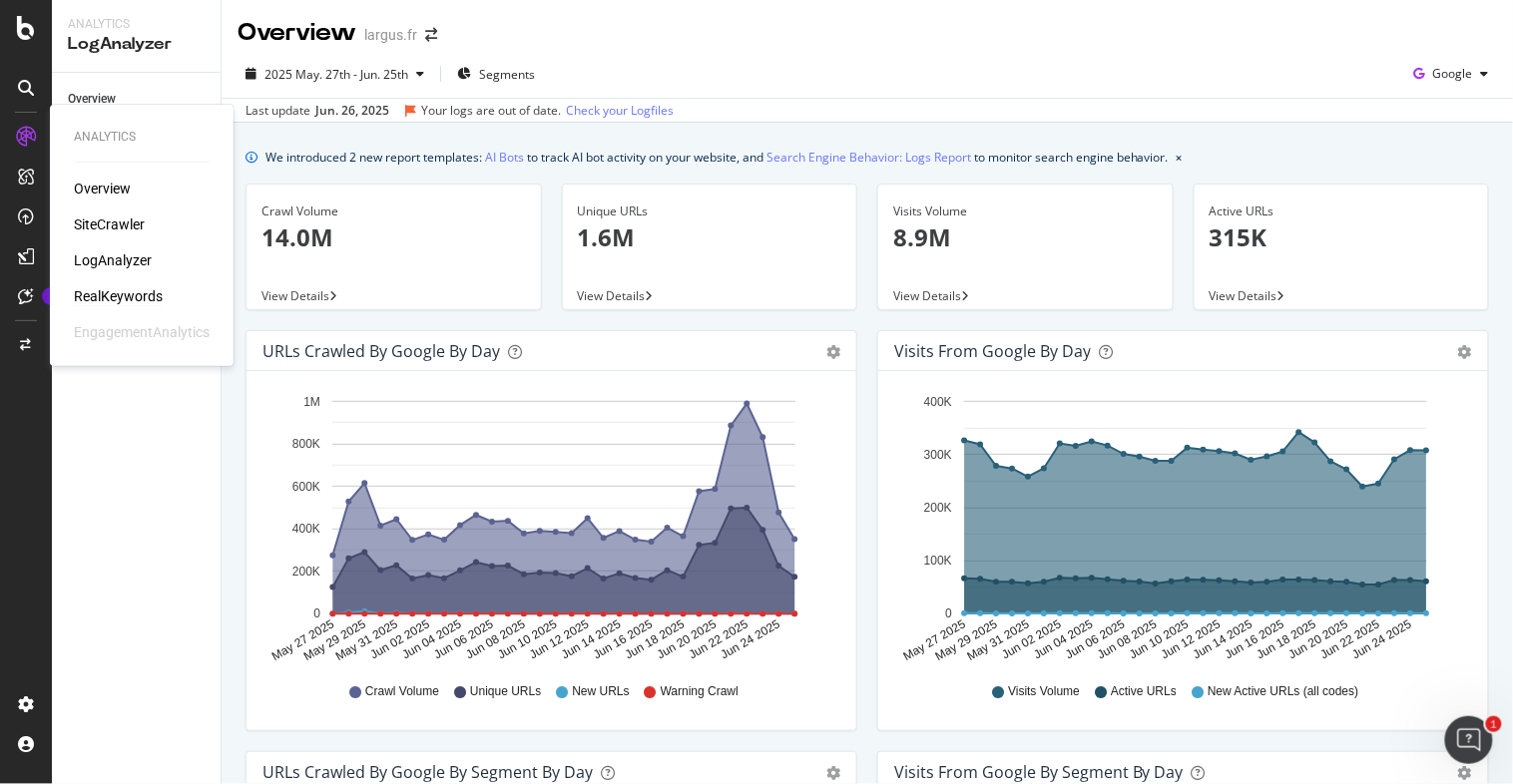 click on "RealKeywords" at bounding box center (118, 296) 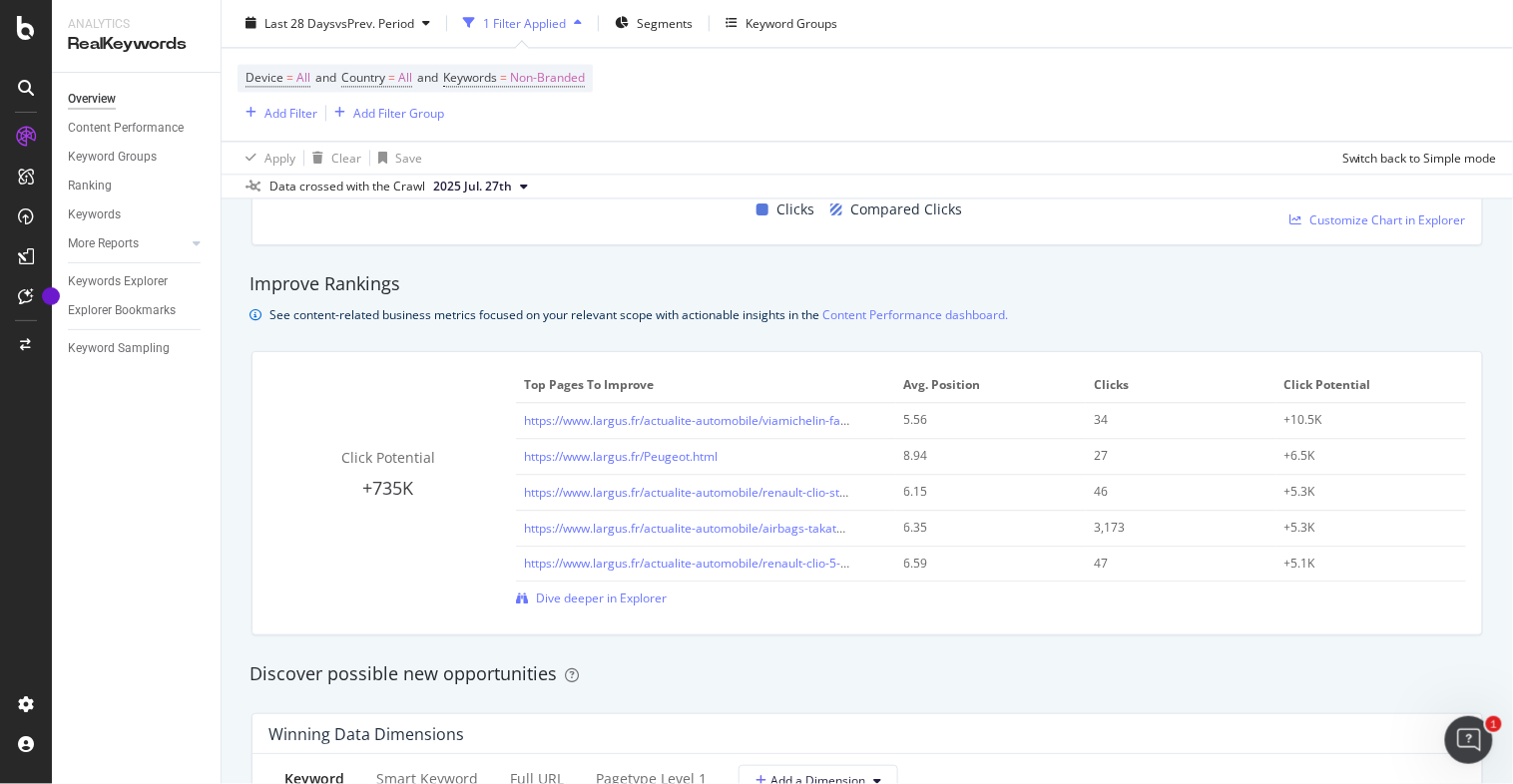 scroll, scrollTop: 1295, scrollLeft: 0, axis: vertical 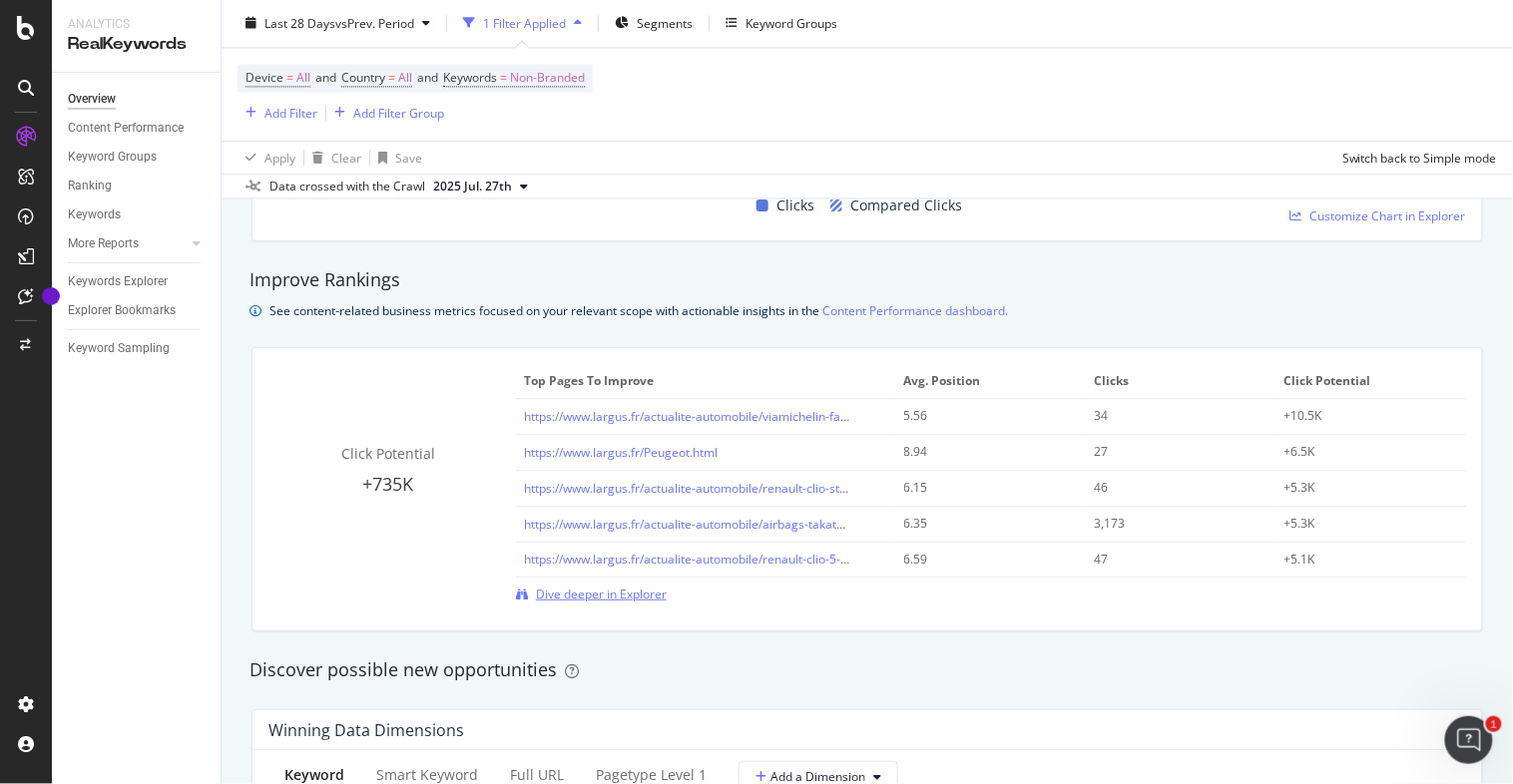 click on "Dive deeper in Explorer" at bounding box center [601, 593] 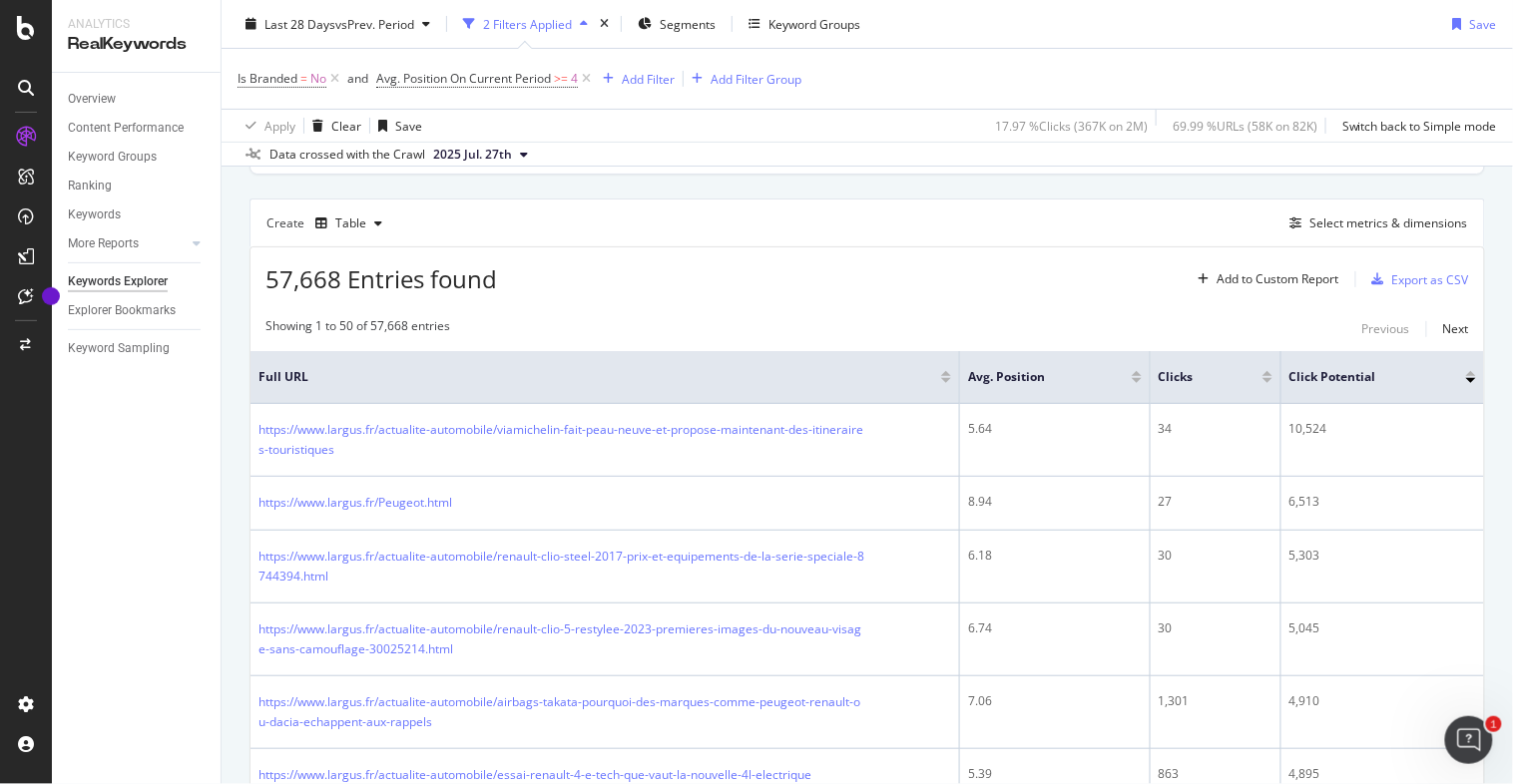 scroll, scrollTop: 160, scrollLeft: 0, axis: vertical 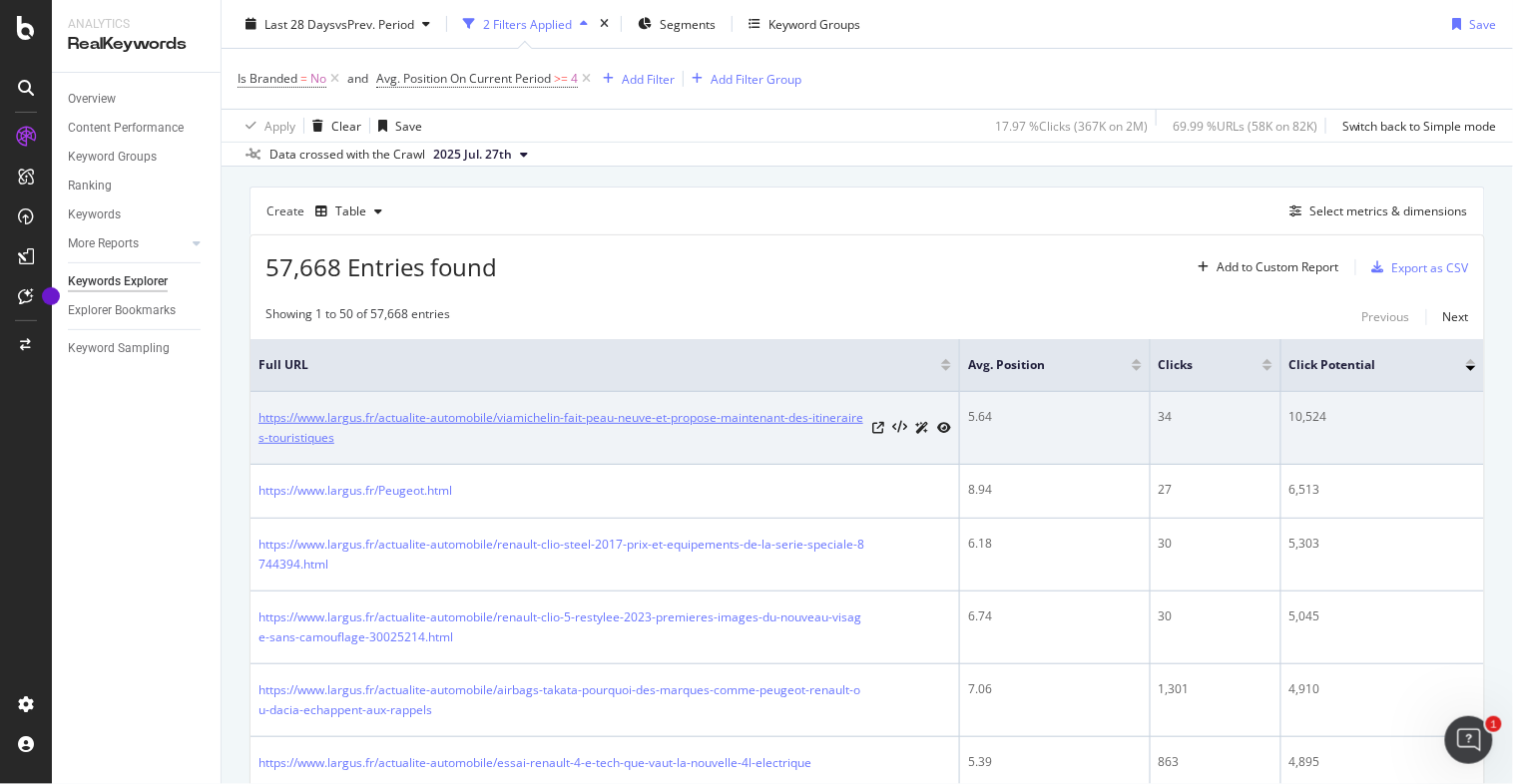 click on "https://www.largus.fr/actualite-automobile/viamichelin-fait-peau-neuve-et-propose-maintenant-des-itineraires-touristiques-30034078.html" at bounding box center (561, 428) 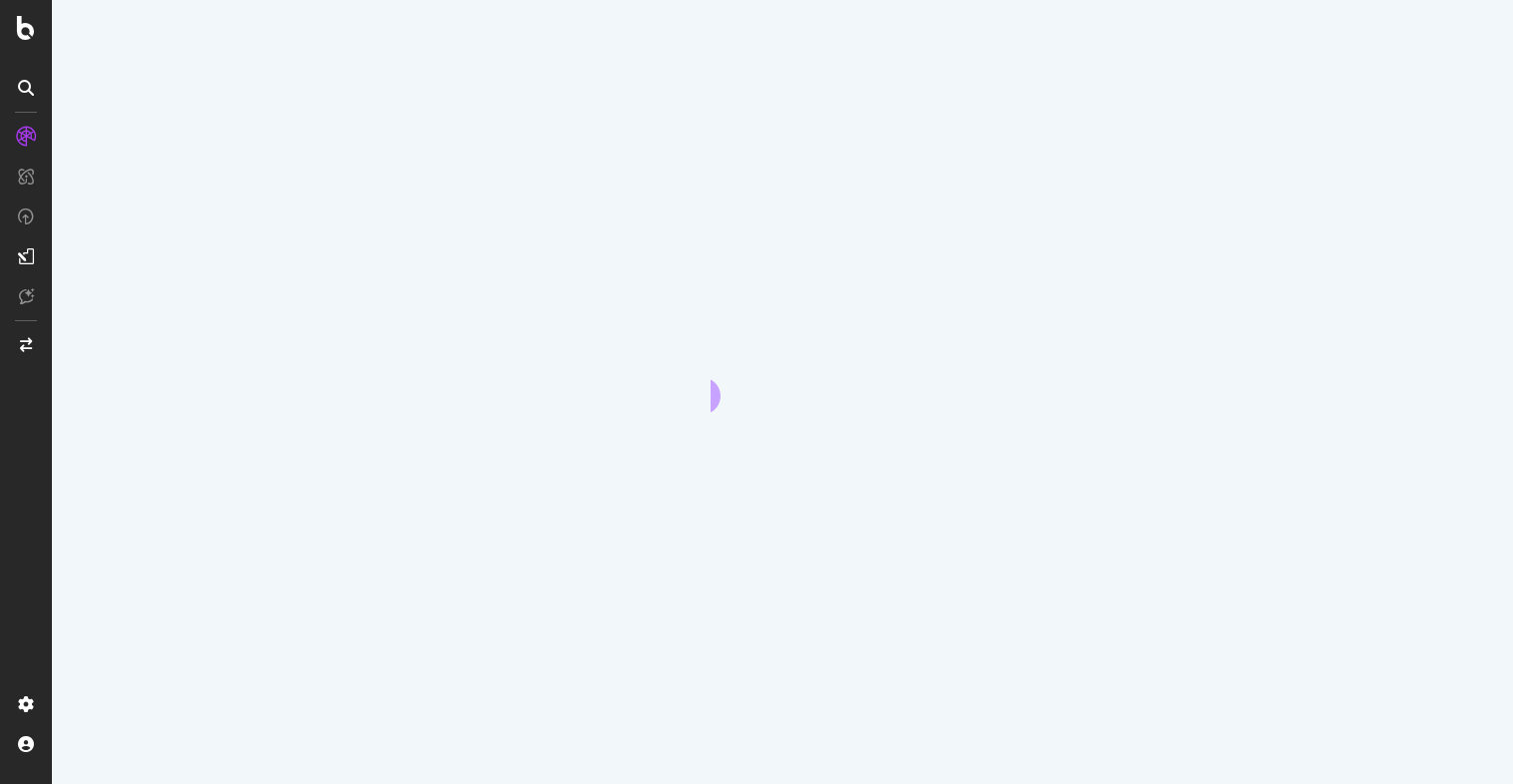 scroll, scrollTop: 0, scrollLeft: 0, axis: both 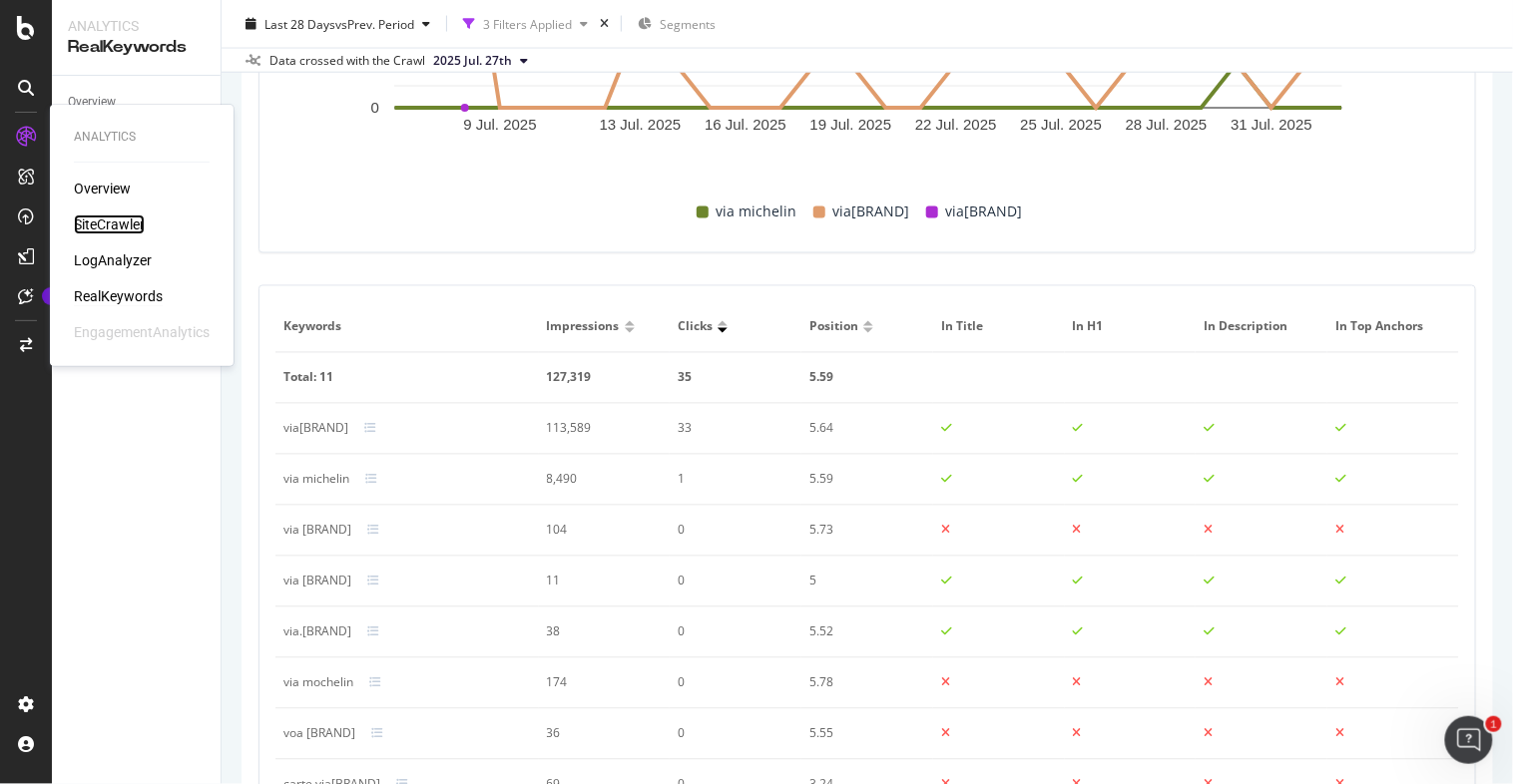 click on "SiteCrawler" at bounding box center (109, 224) 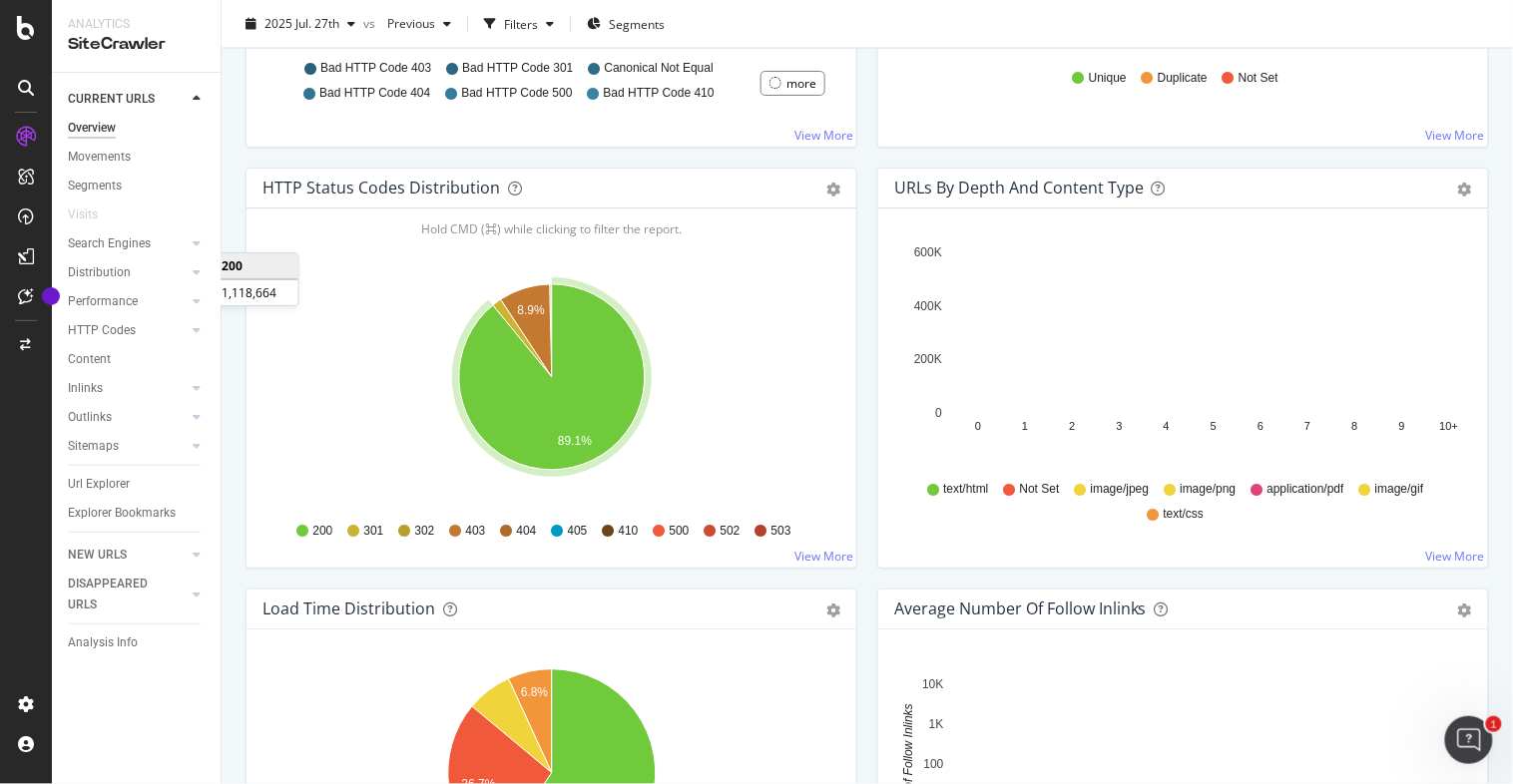 scroll, scrollTop: 974, scrollLeft: 0, axis: vertical 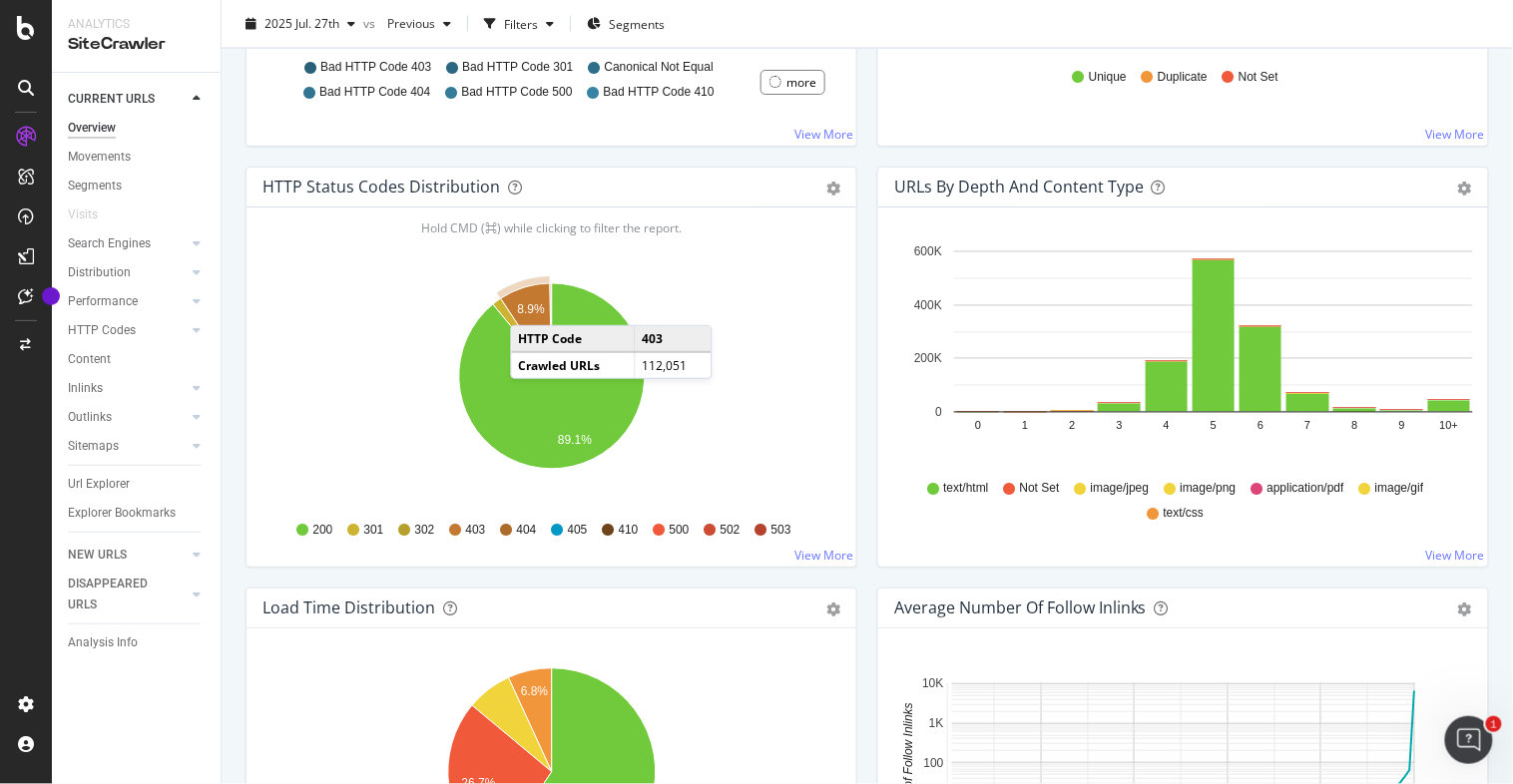 click on "8.9%" 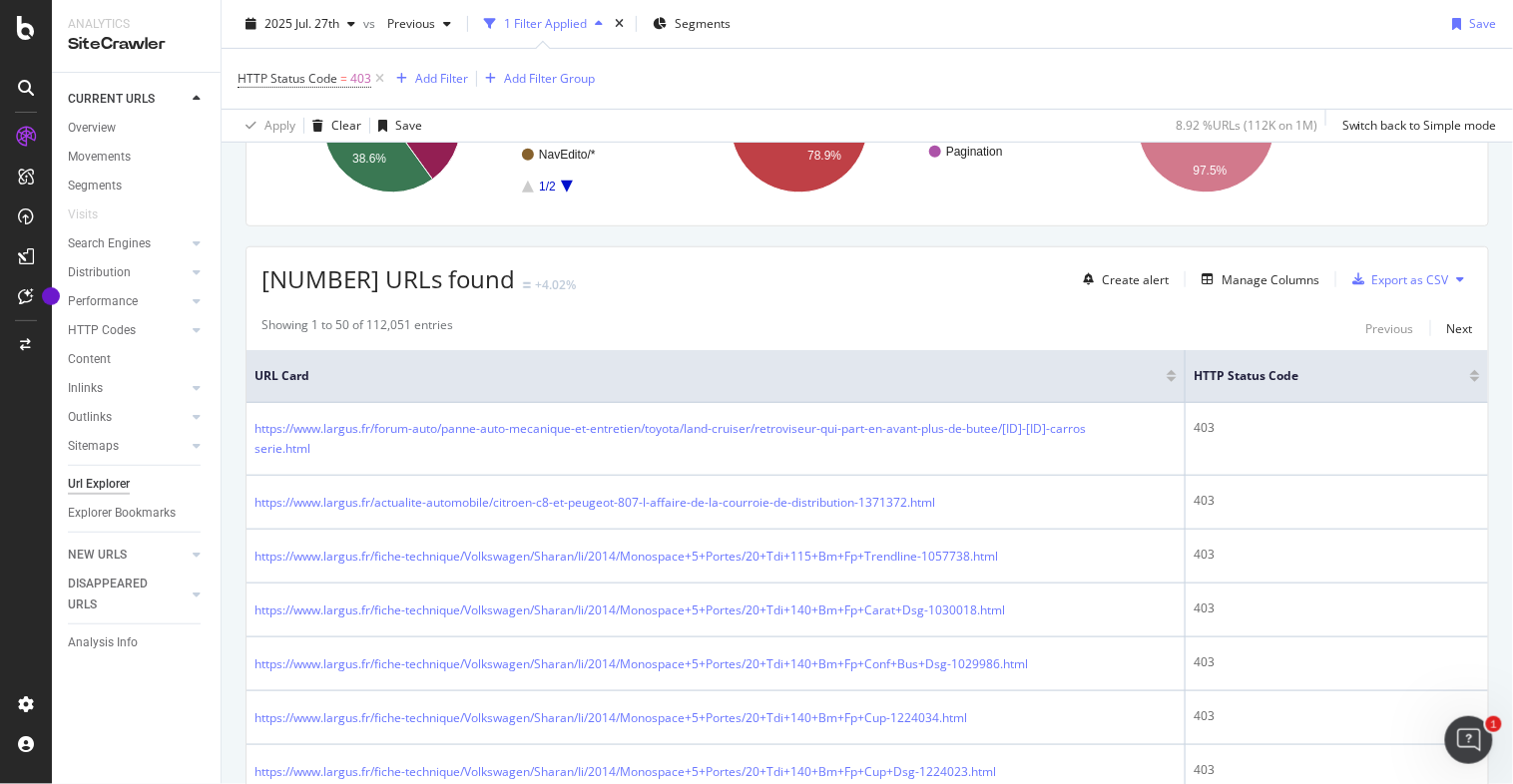 scroll, scrollTop: 256, scrollLeft: 0, axis: vertical 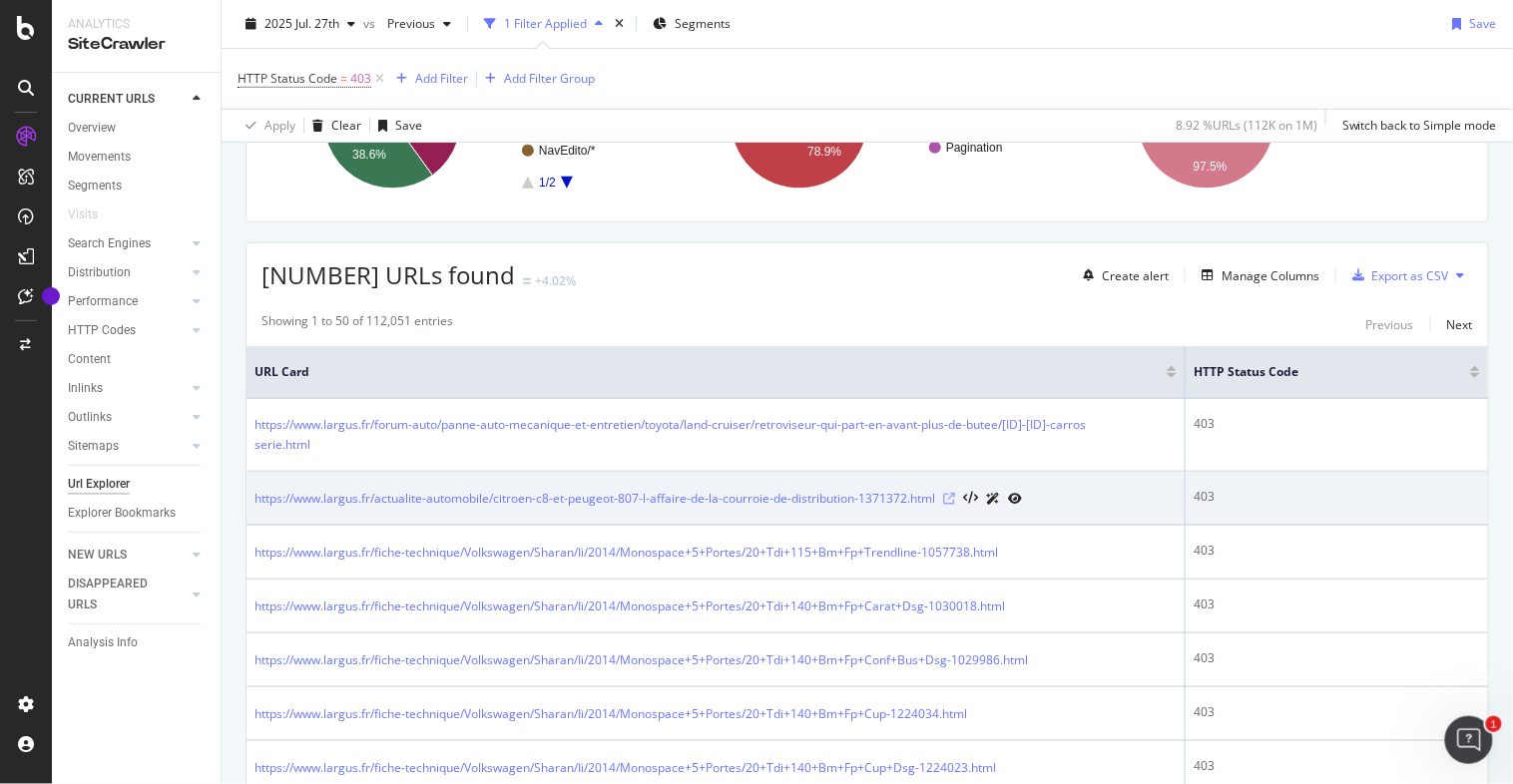 click at bounding box center [949, 499] 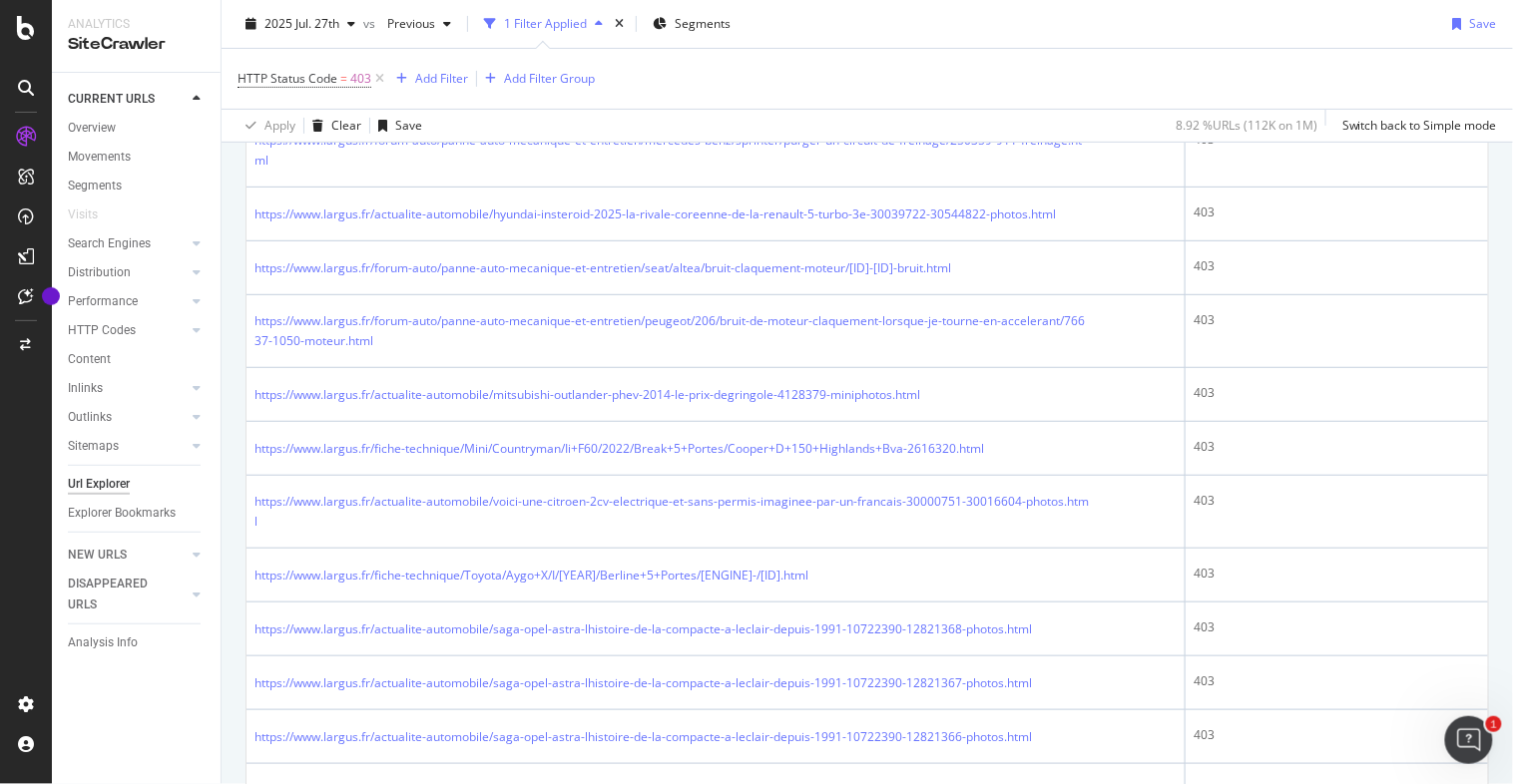 scroll, scrollTop: 2784, scrollLeft: 0, axis: vertical 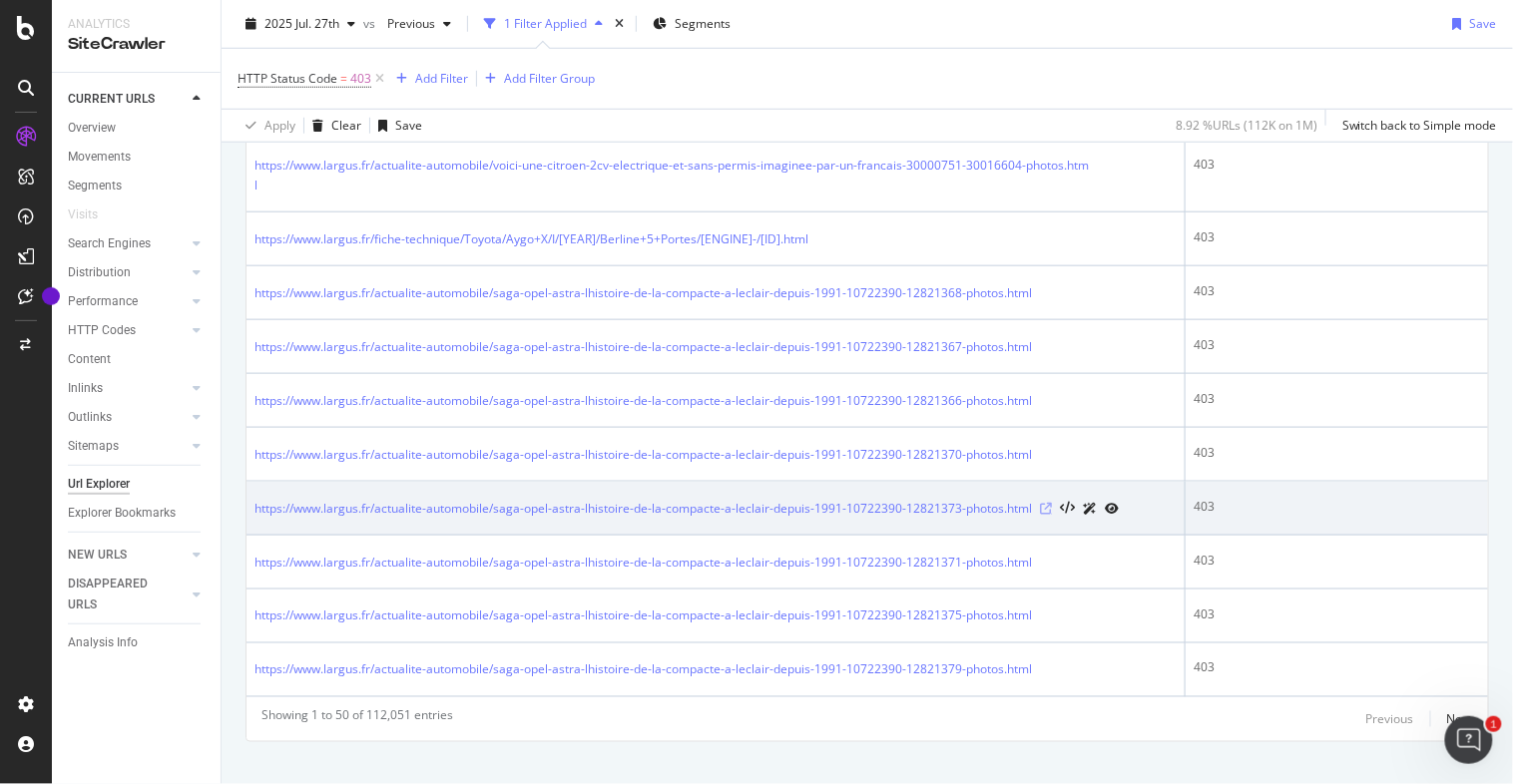 click at bounding box center [1046, 509] 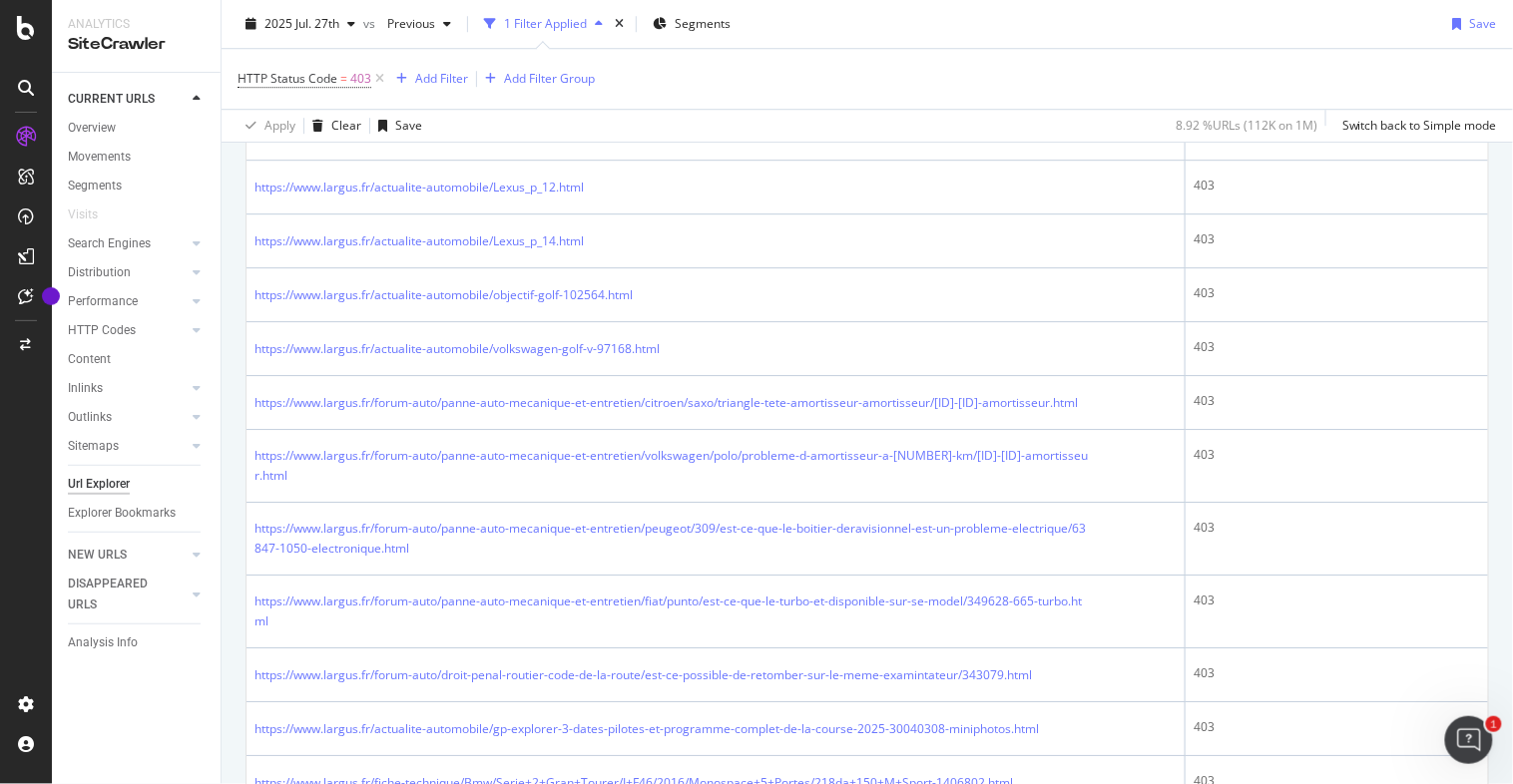 scroll, scrollTop: 1596, scrollLeft: 0, axis: vertical 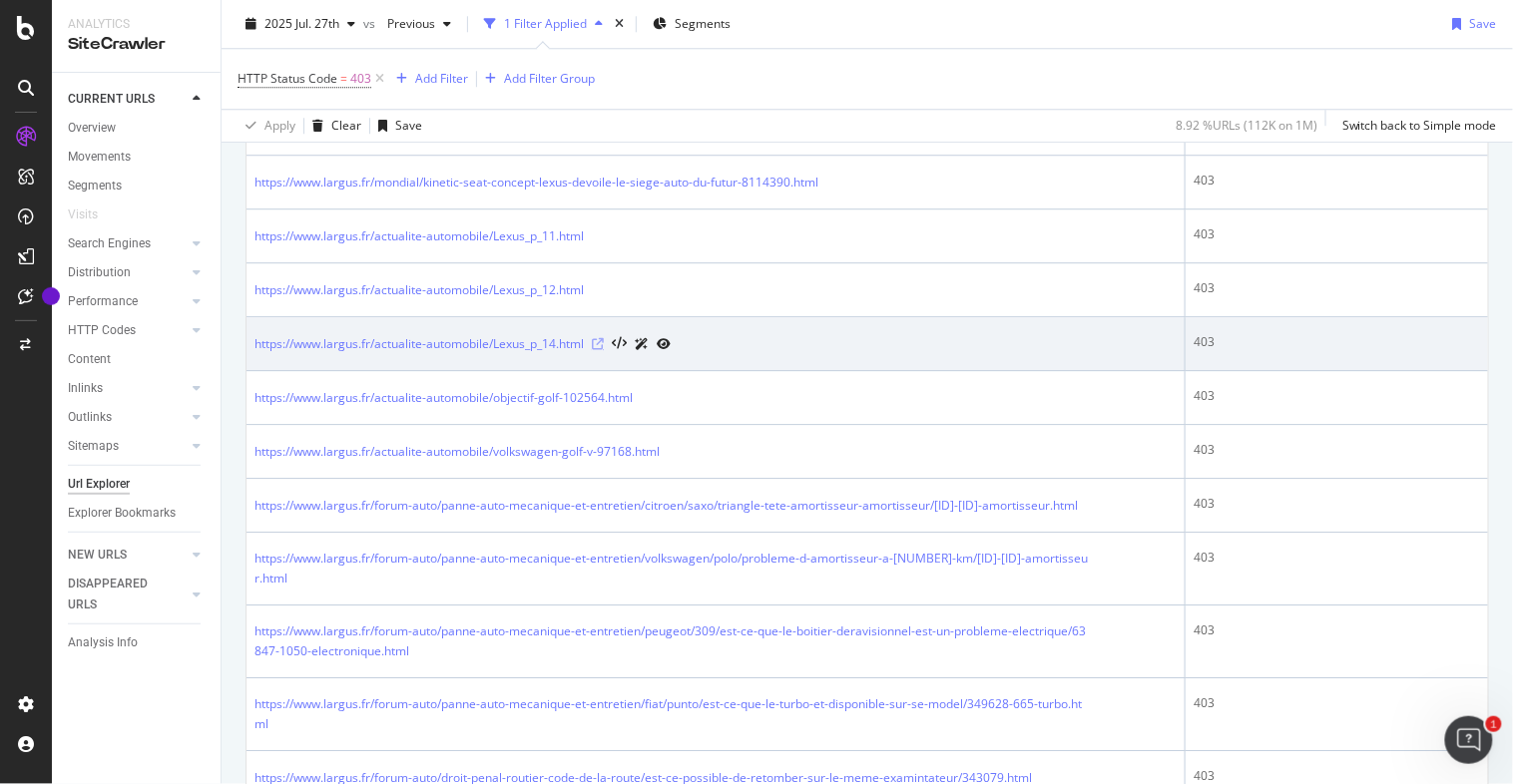 click at bounding box center [598, 344] 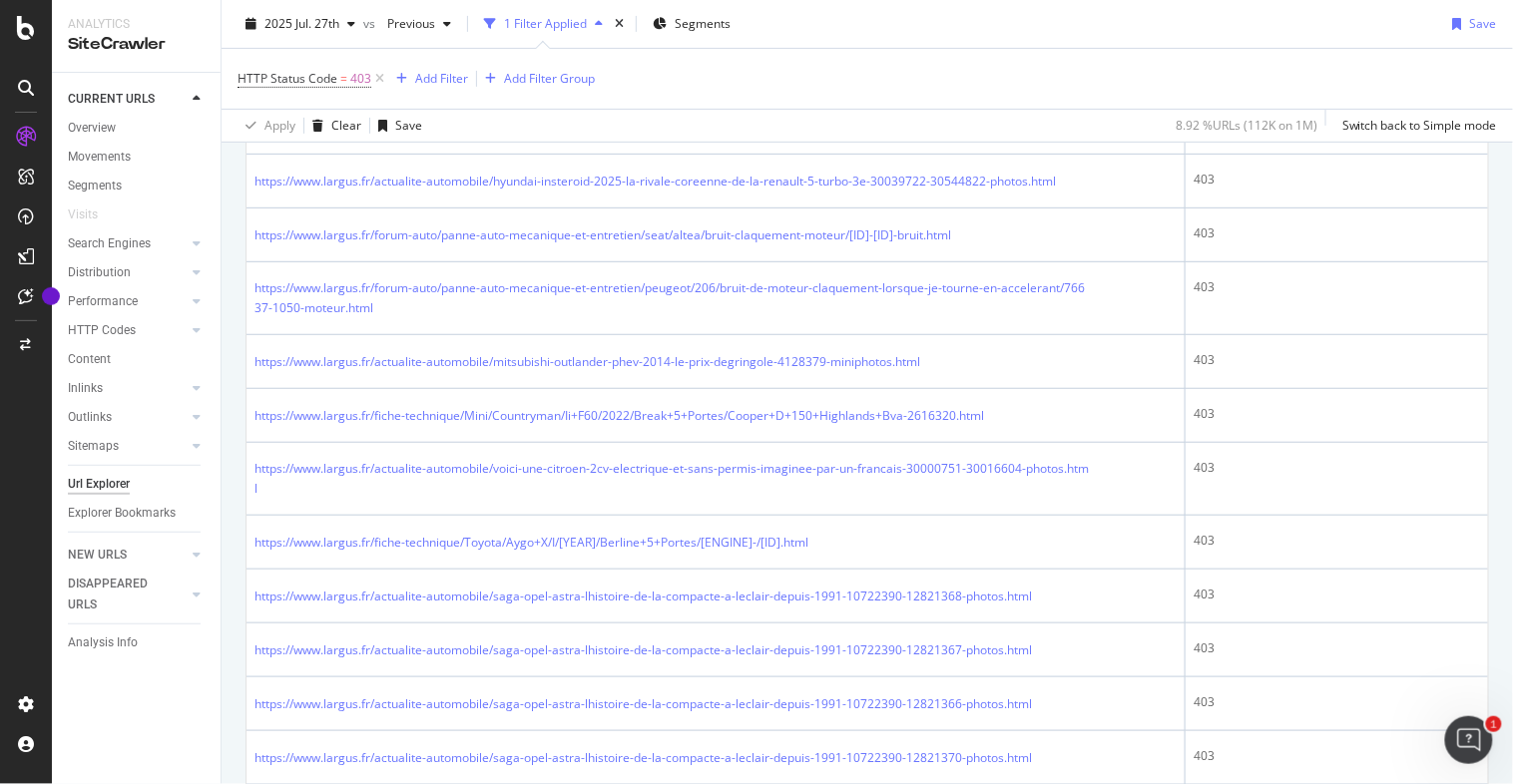 scroll, scrollTop: 2612, scrollLeft: 0, axis: vertical 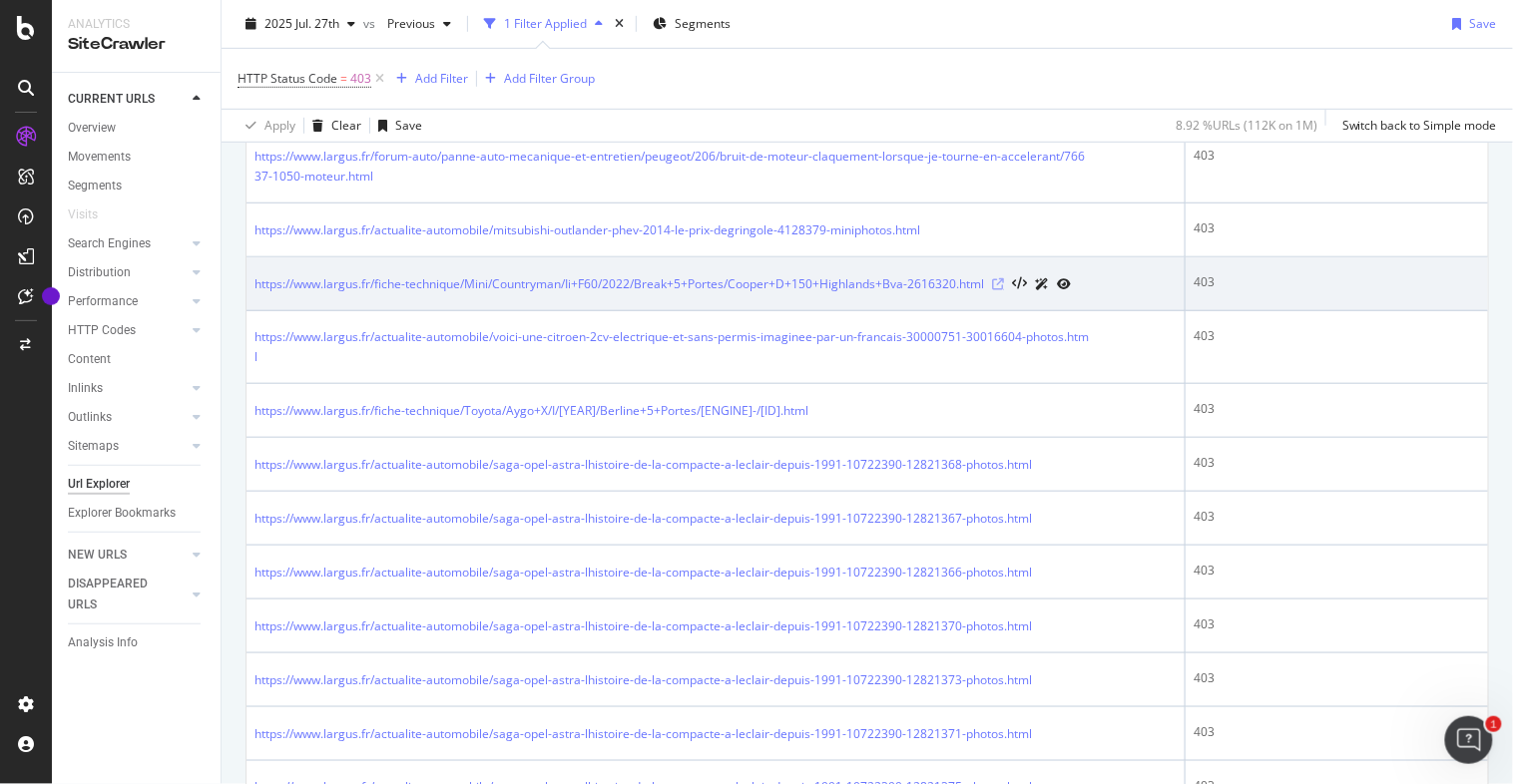 click at bounding box center [998, 284] 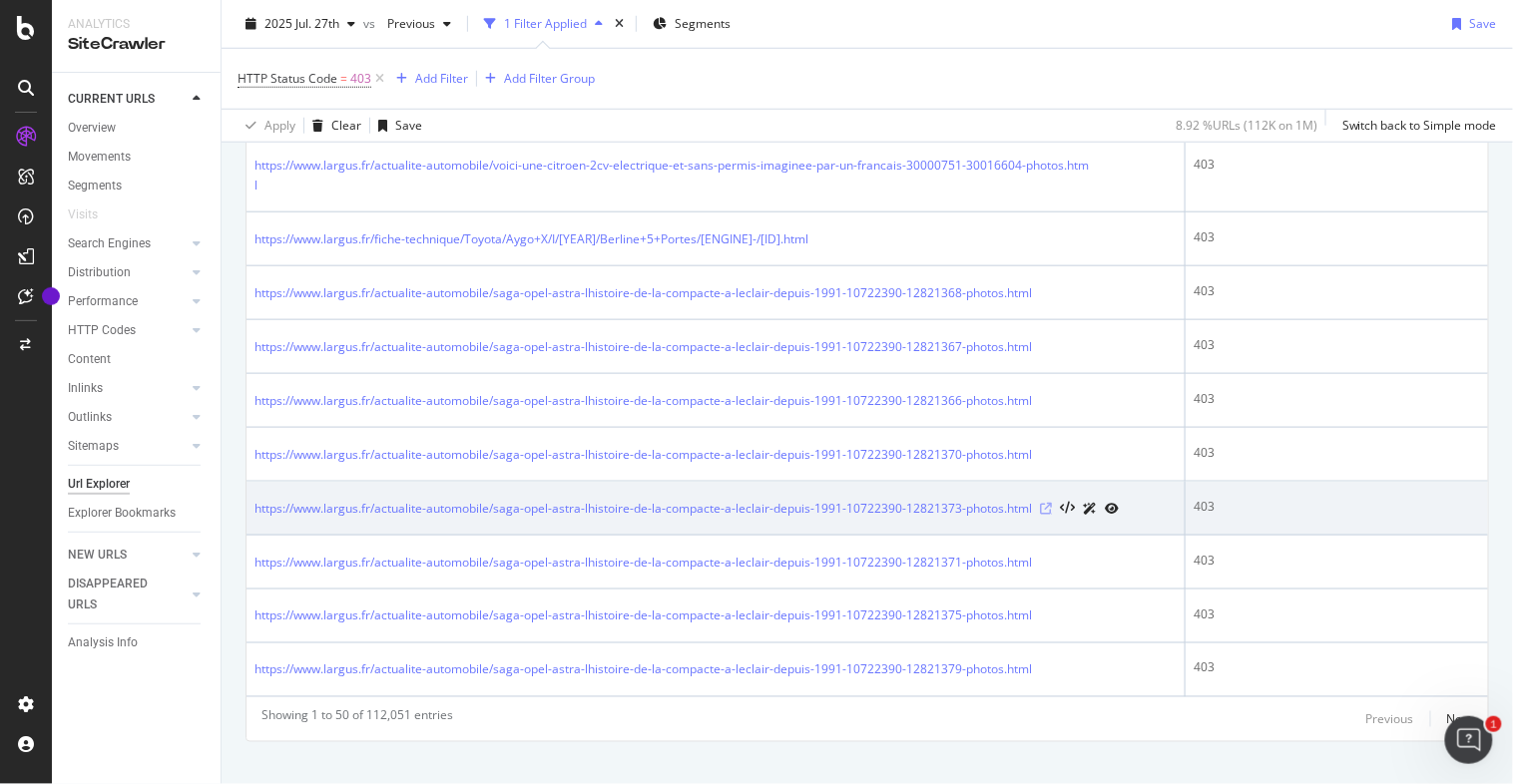 click at bounding box center [1046, 509] 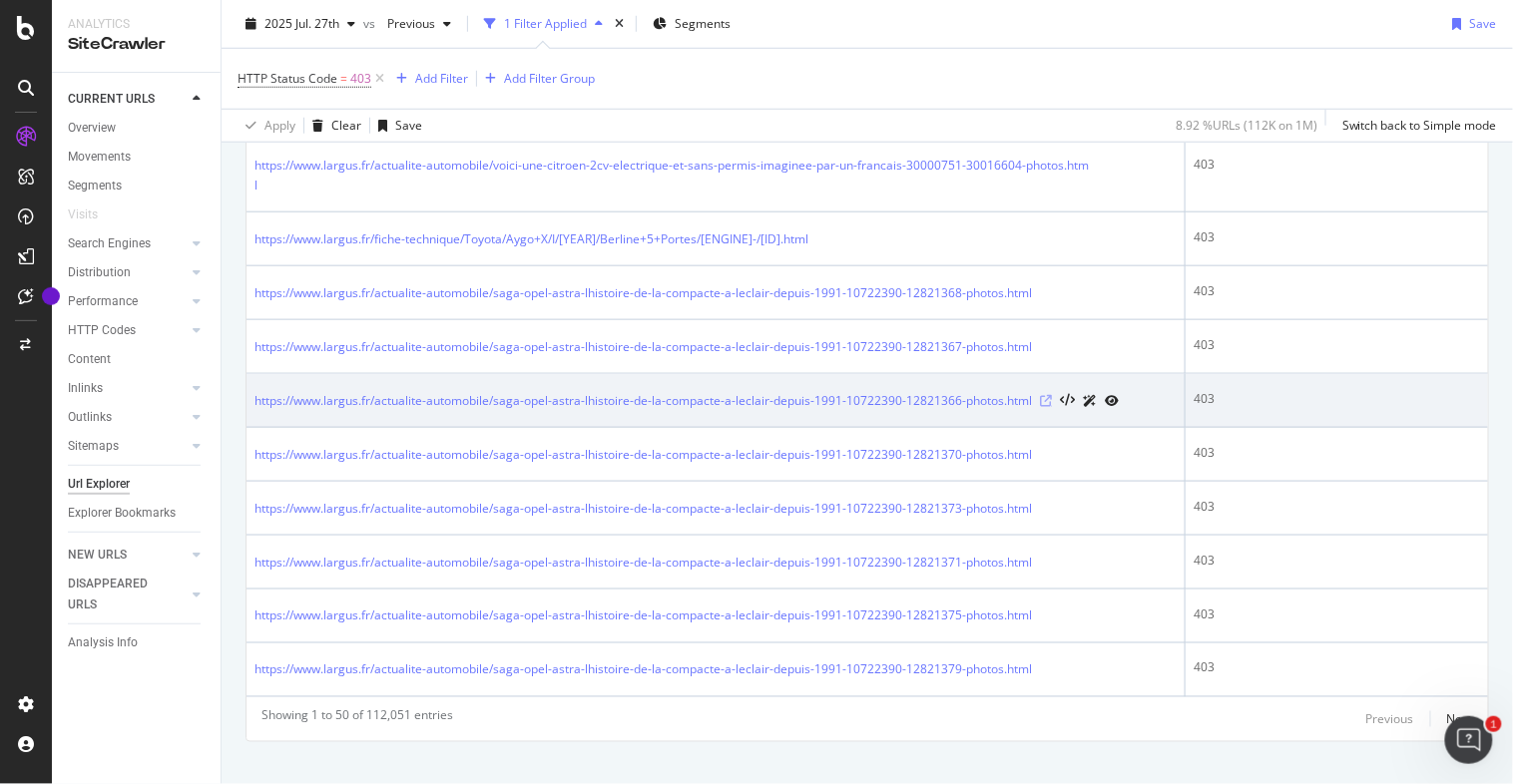 click at bounding box center (1046, 401) 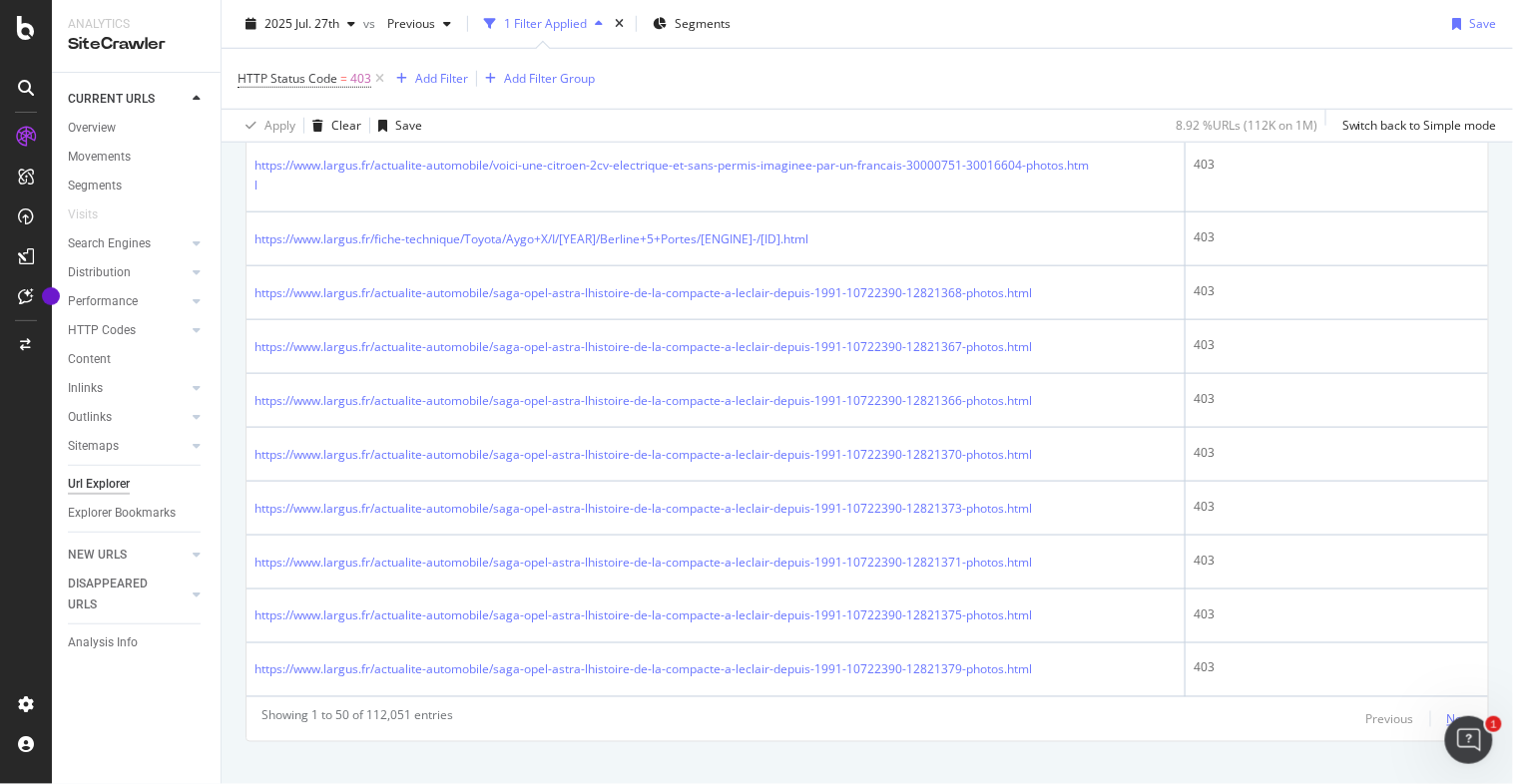 click on "Next" at bounding box center [1460, 719] 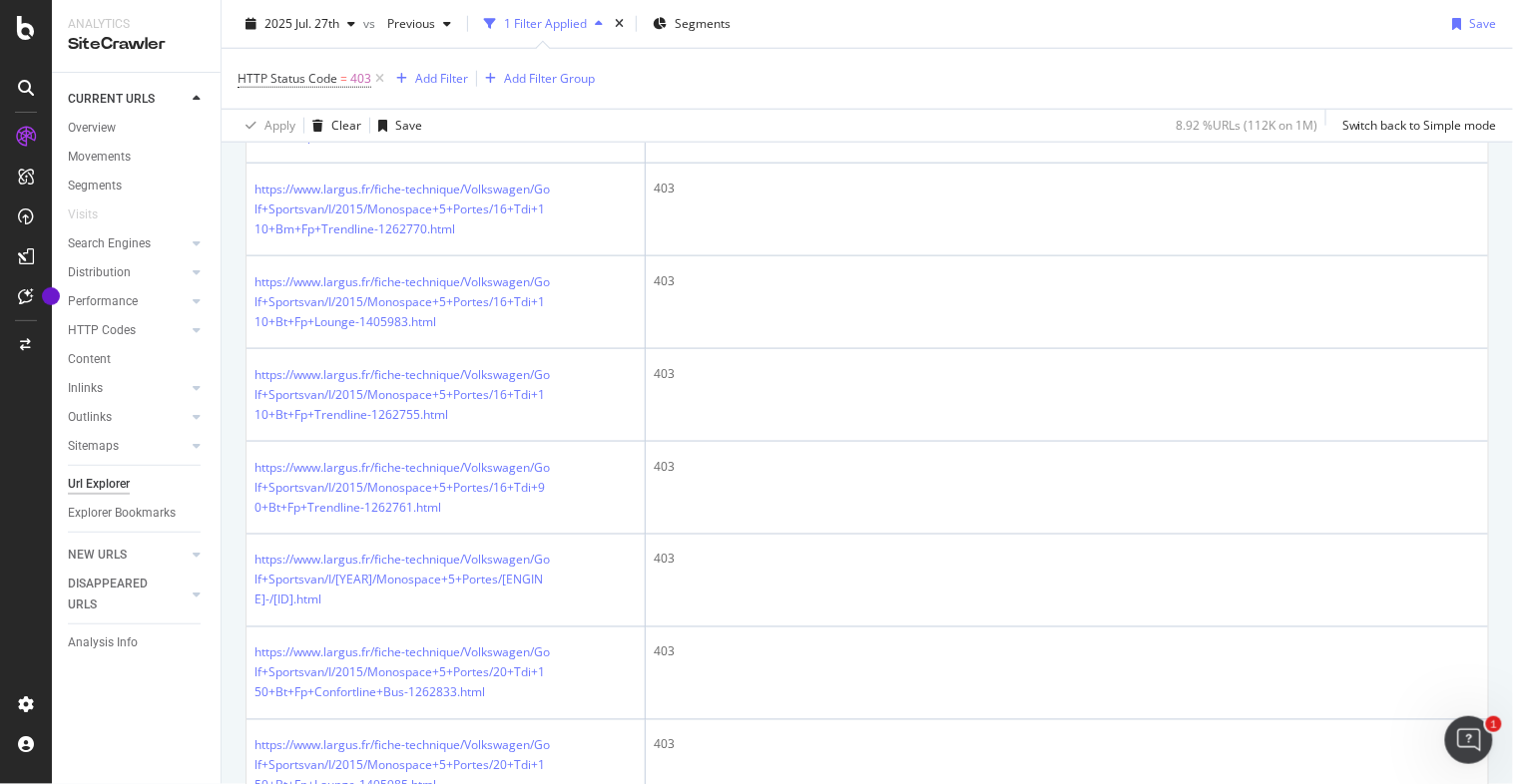 scroll, scrollTop: 2900, scrollLeft: 0, axis: vertical 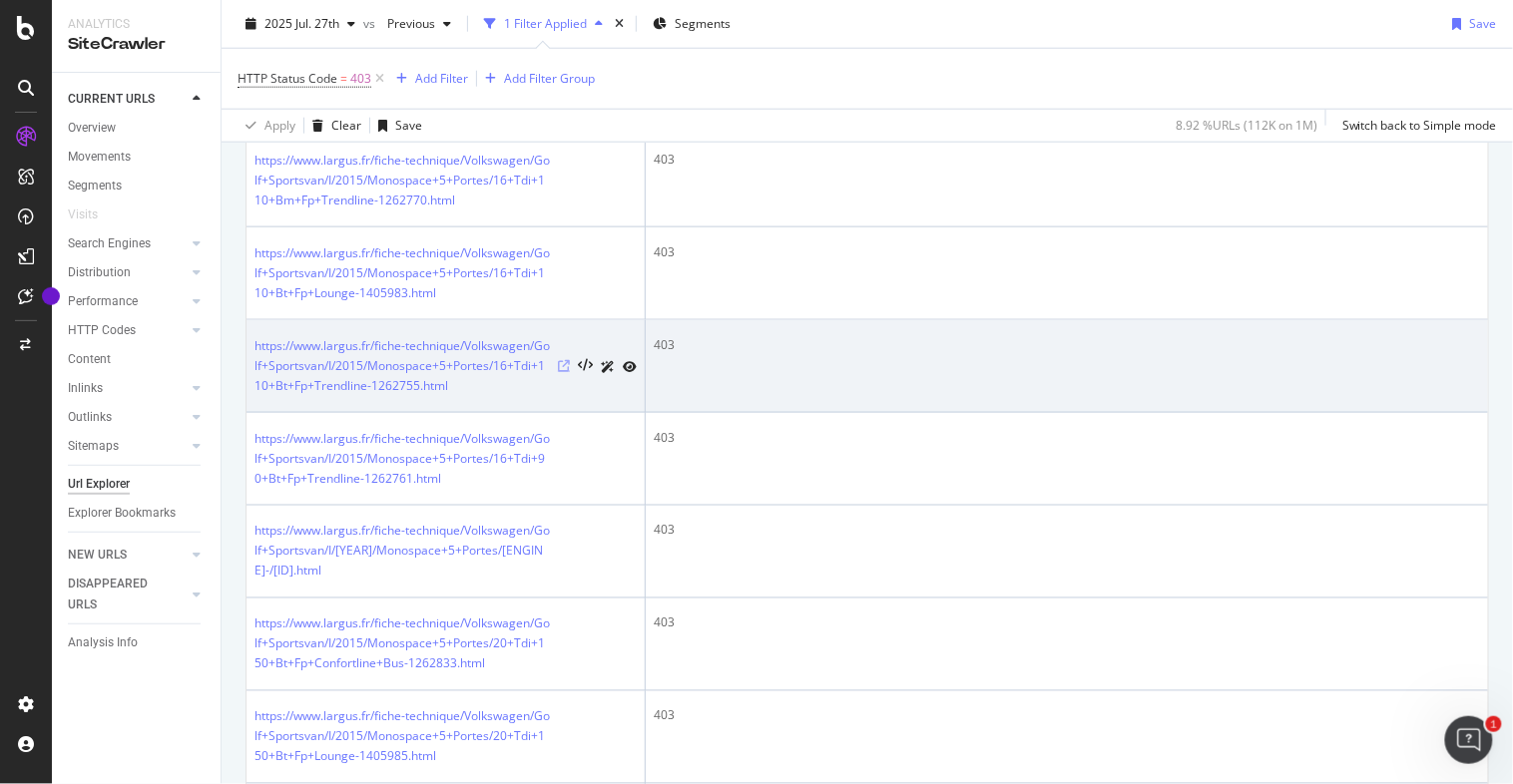 click at bounding box center [564, 366] 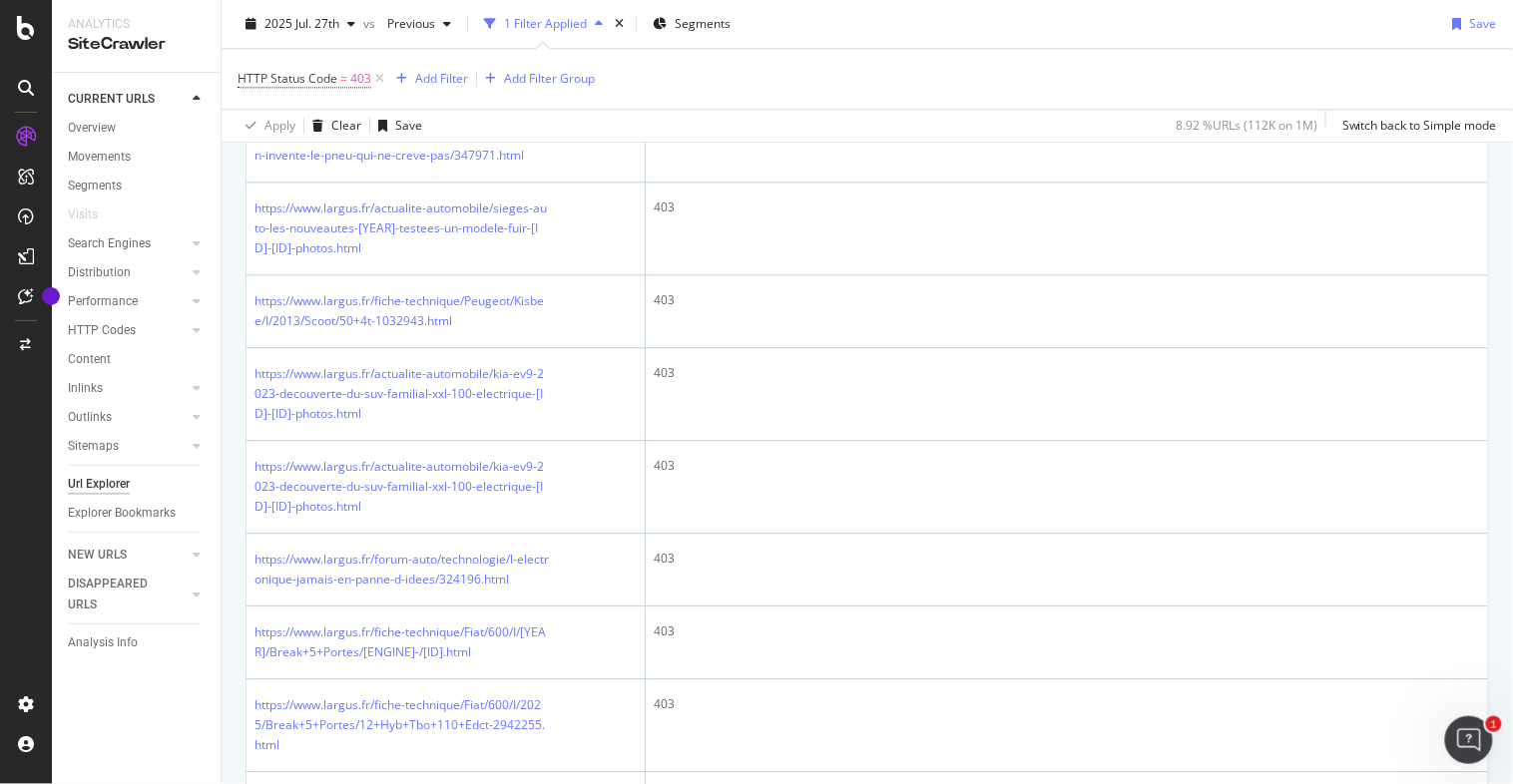 scroll, scrollTop: 3722, scrollLeft: 0, axis: vertical 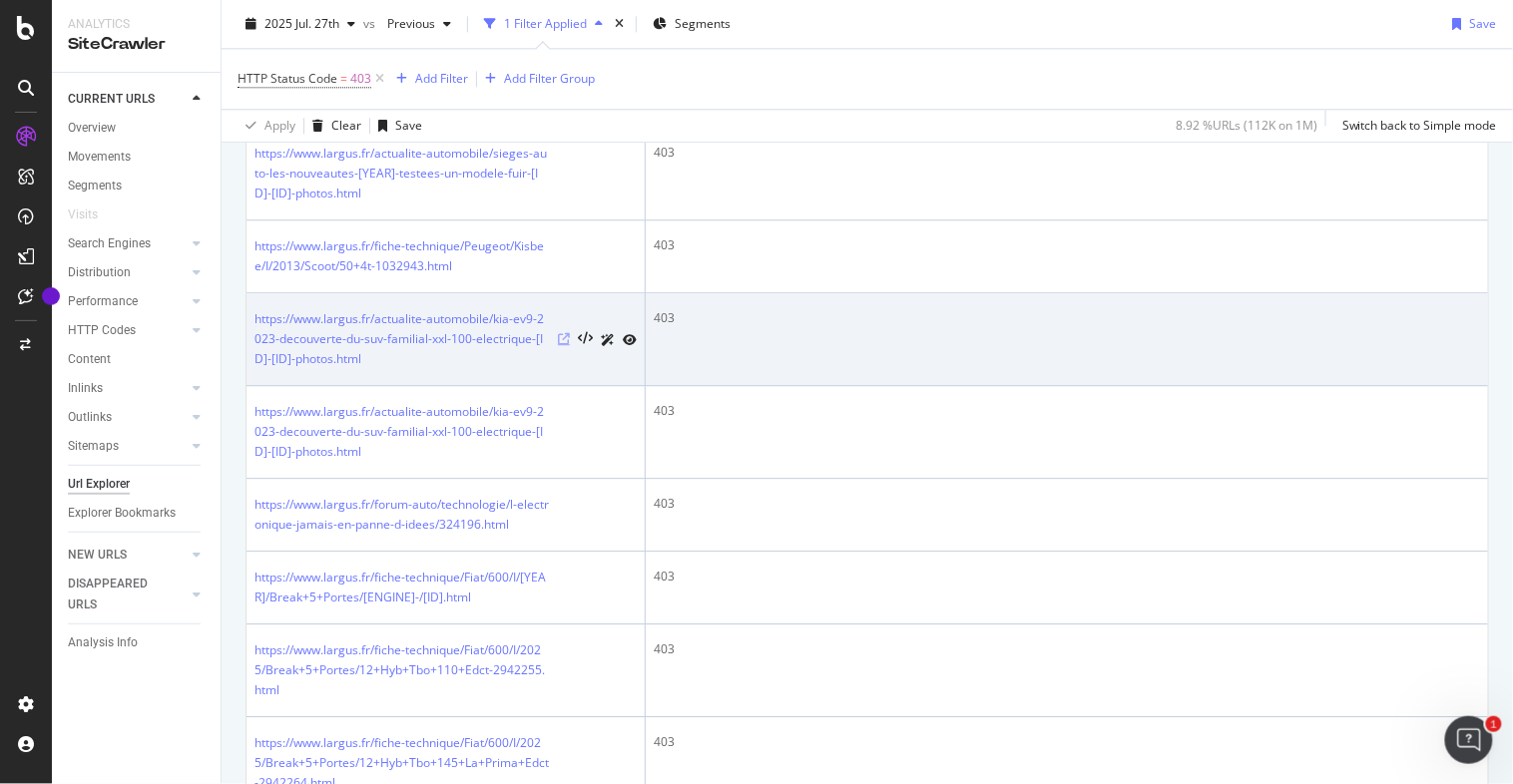 click at bounding box center (564, 339) 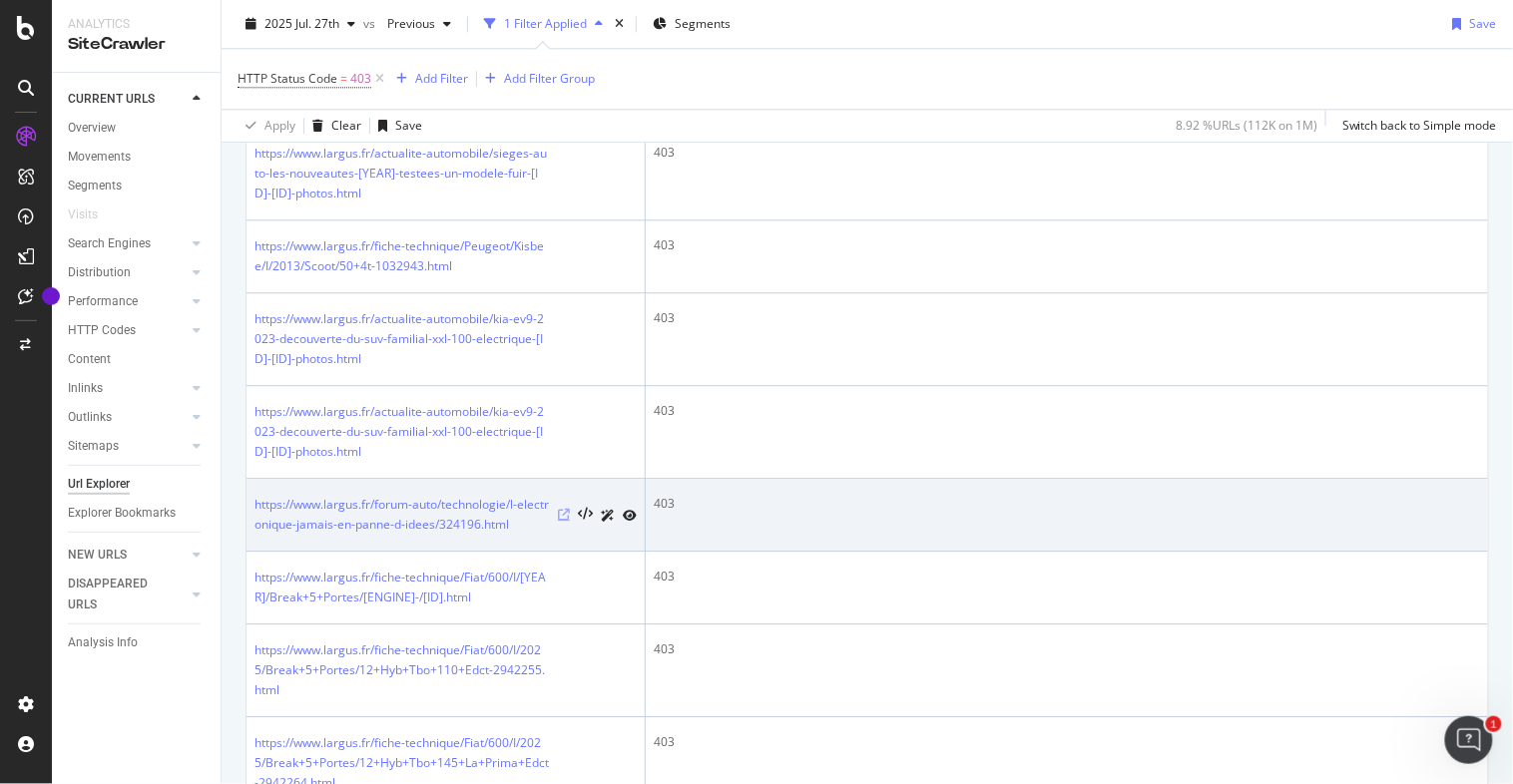click at bounding box center (564, 515) 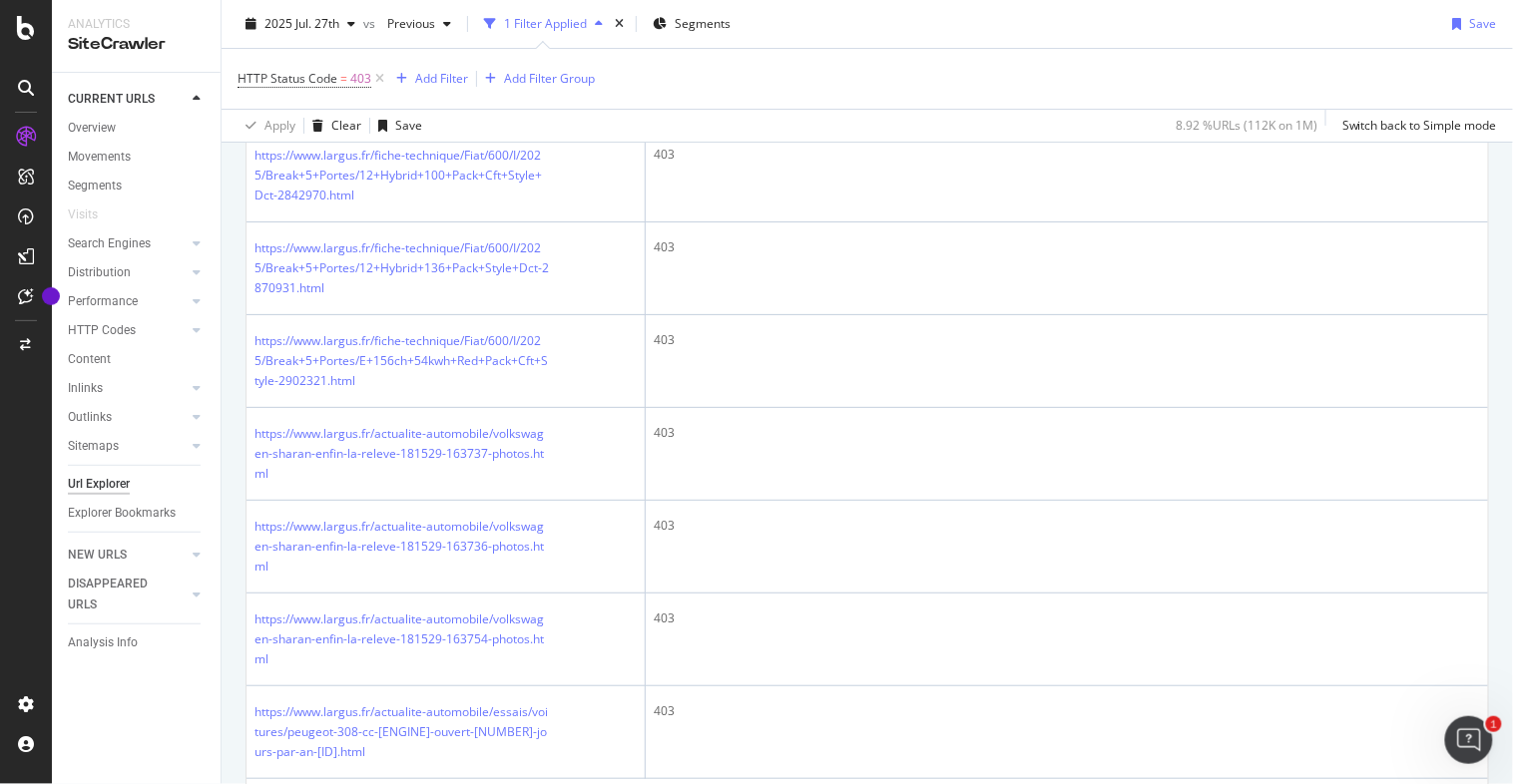 scroll, scrollTop: 4596, scrollLeft: 0, axis: vertical 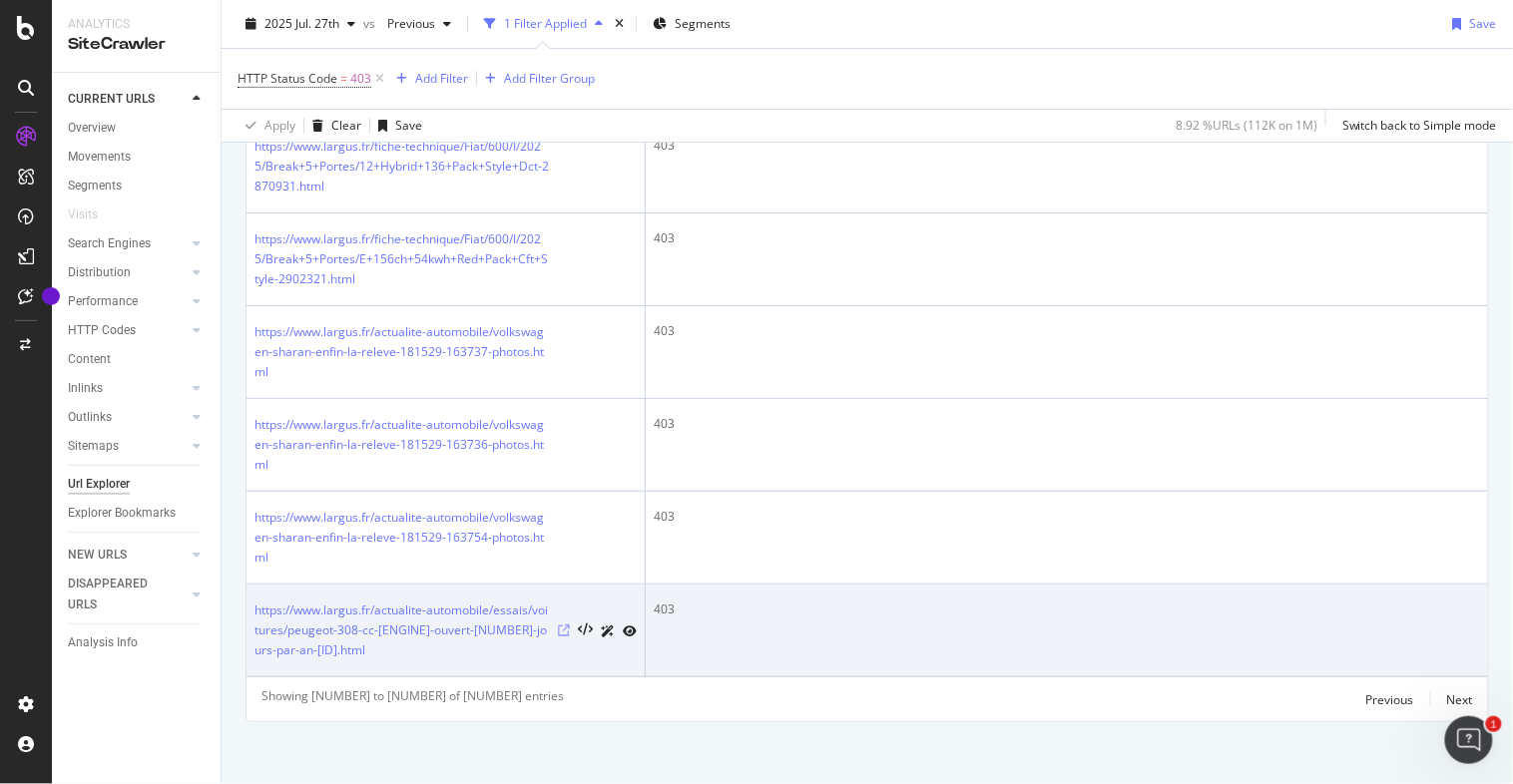 click at bounding box center (564, 630) 